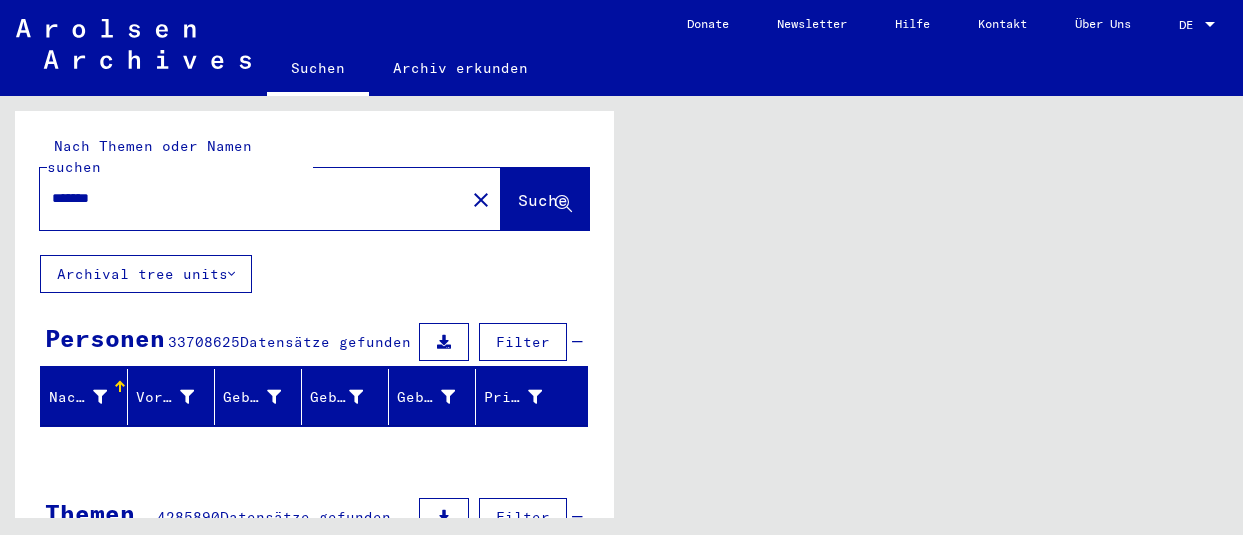 scroll, scrollTop: 0, scrollLeft: 0, axis: both 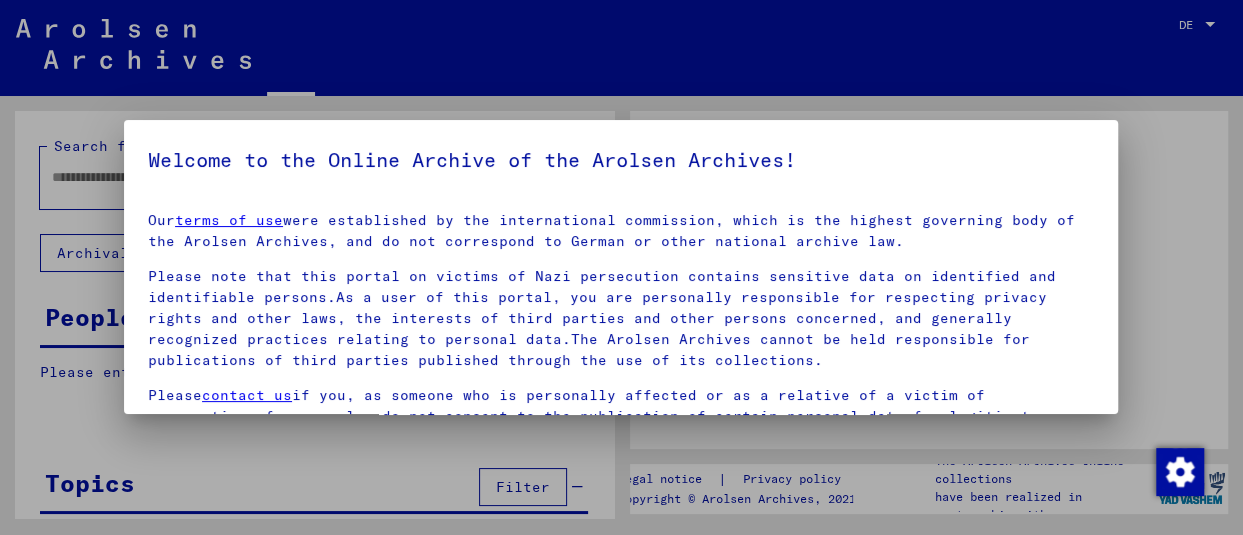 type on "*******" 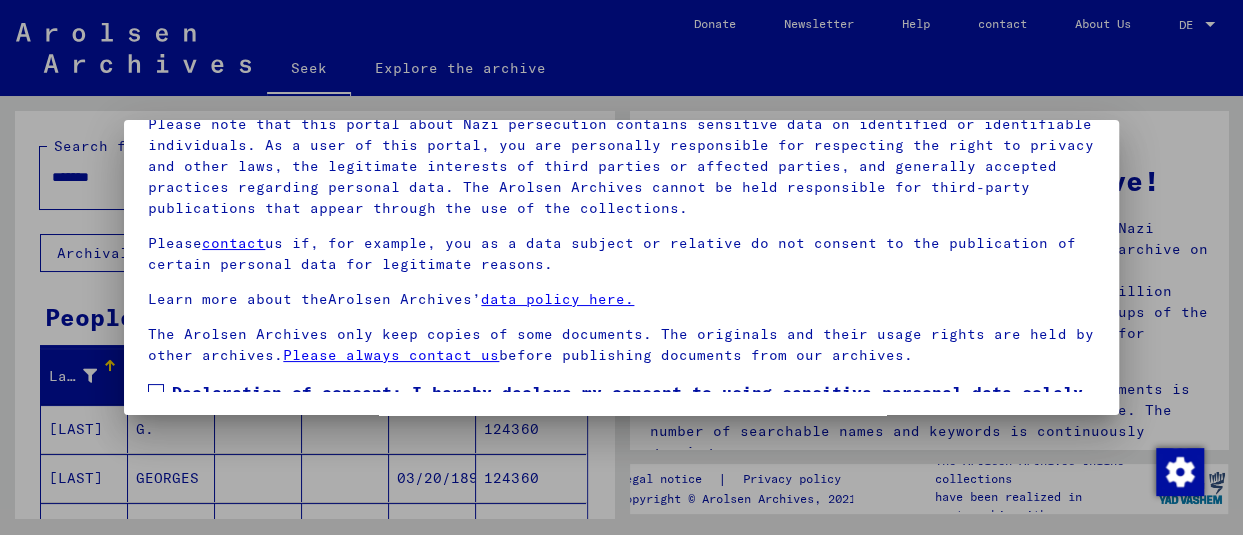 scroll, scrollTop: 0, scrollLeft: 0, axis: both 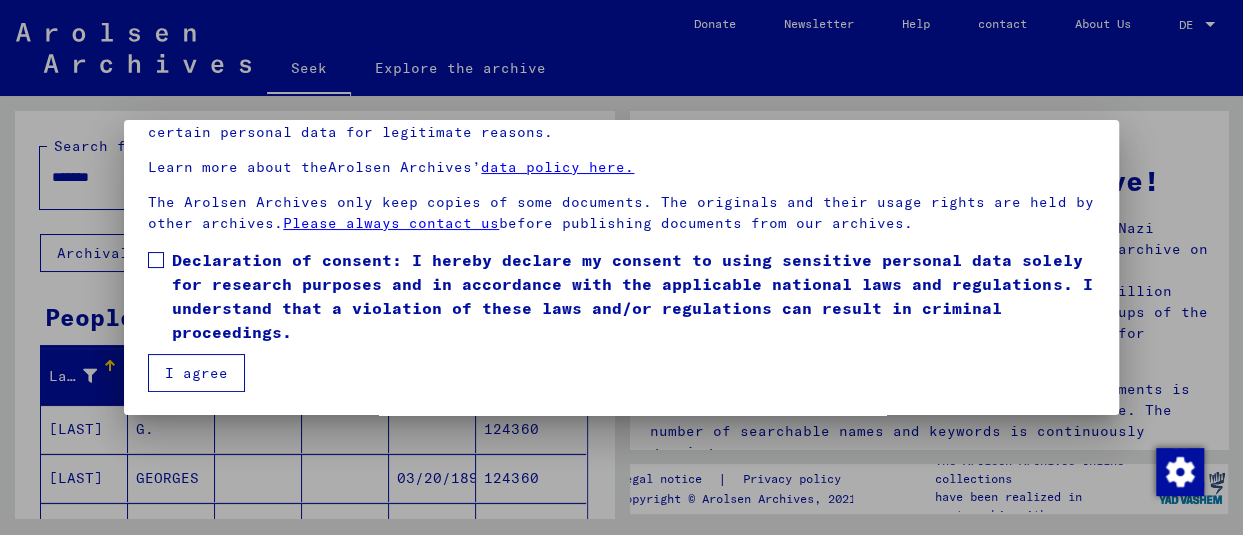 click at bounding box center (156, 260) 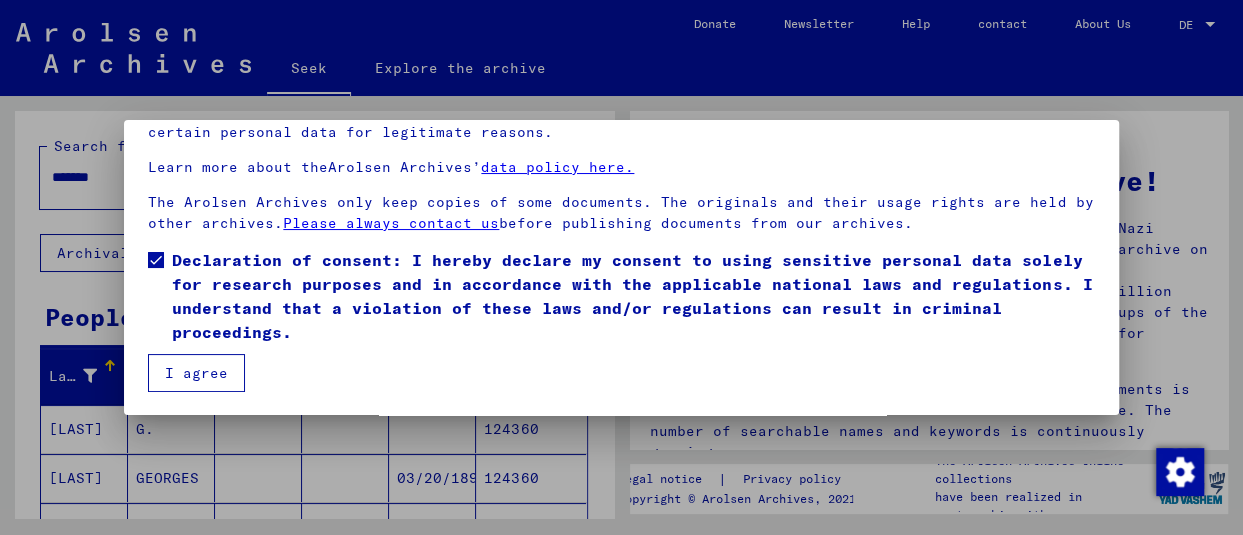 click on "I agree" at bounding box center (196, 373) 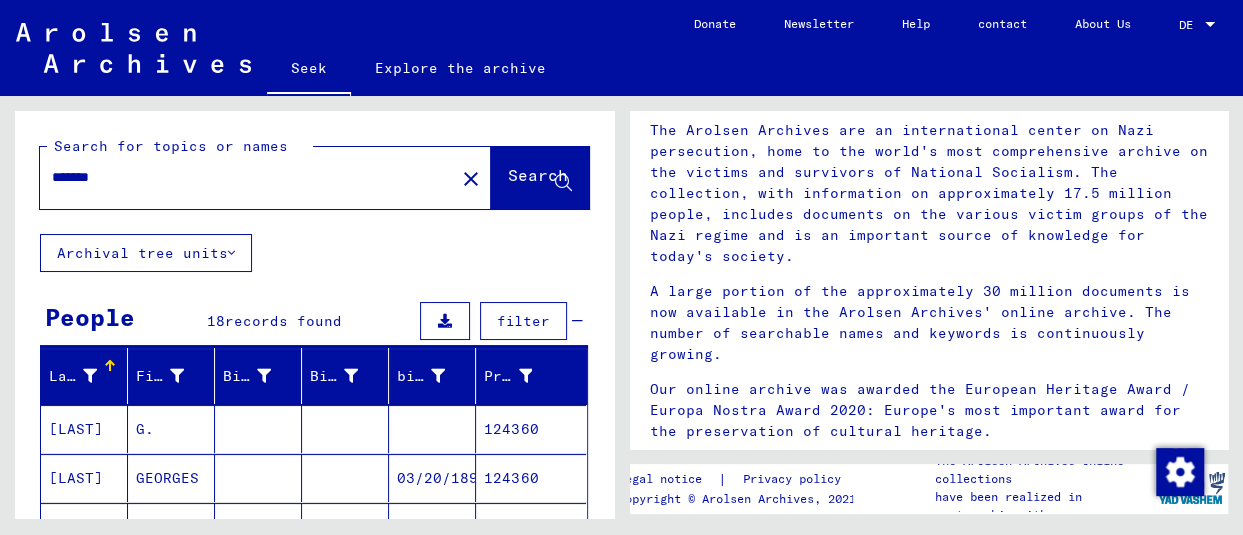 scroll, scrollTop: 106, scrollLeft: 0, axis: vertical 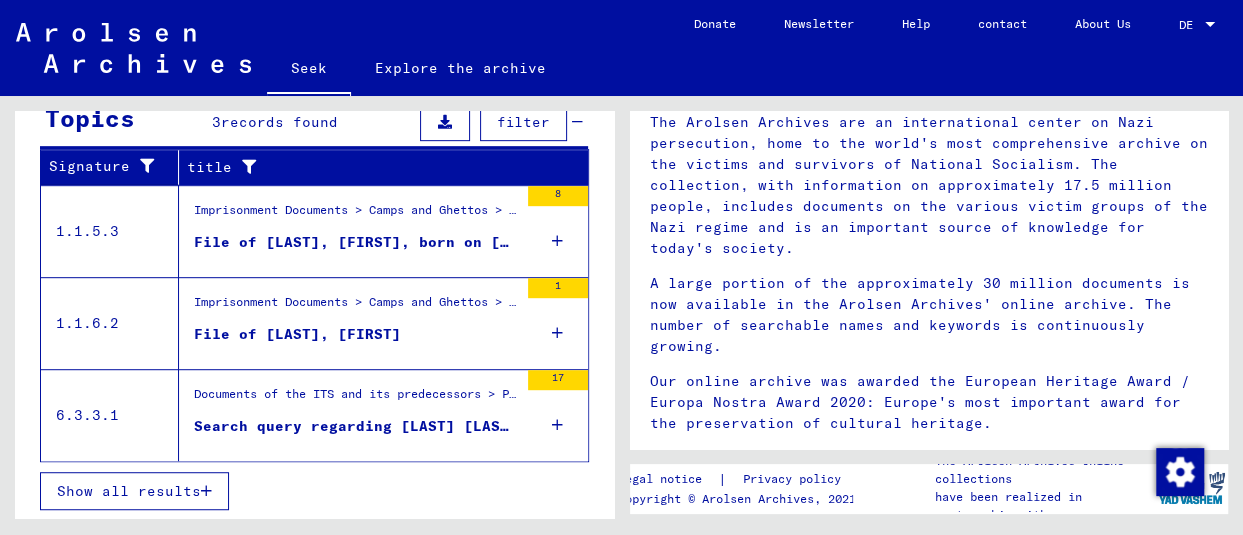 click on "Search query regarding [LAST] [LAST]" at bounding box center (356, 426) 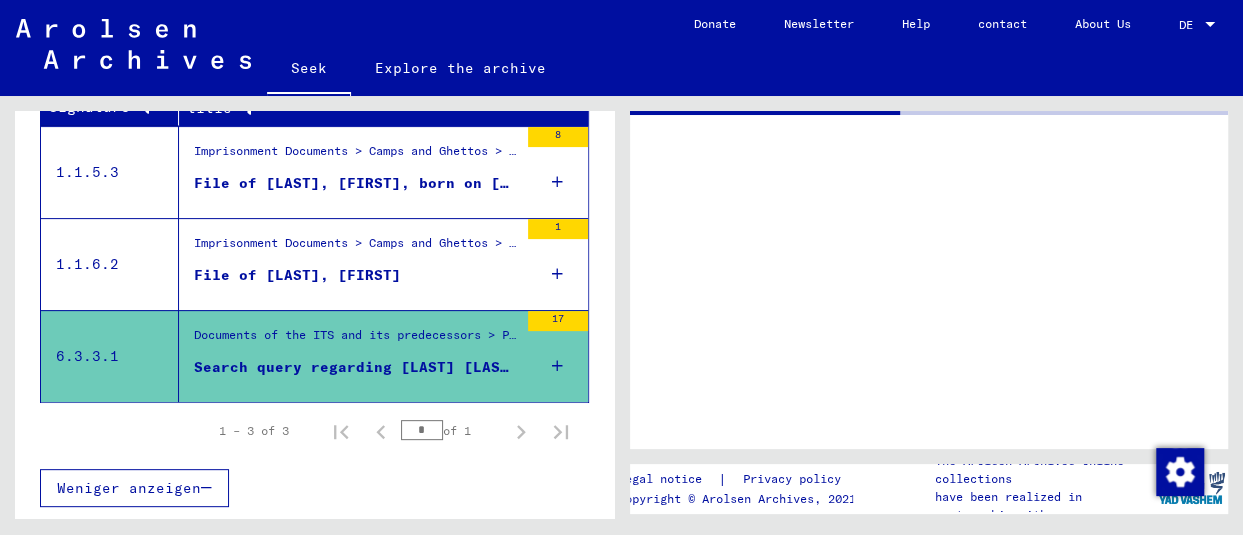 scroll, scrollTop: 0, scrollLeft: 0, axis: both 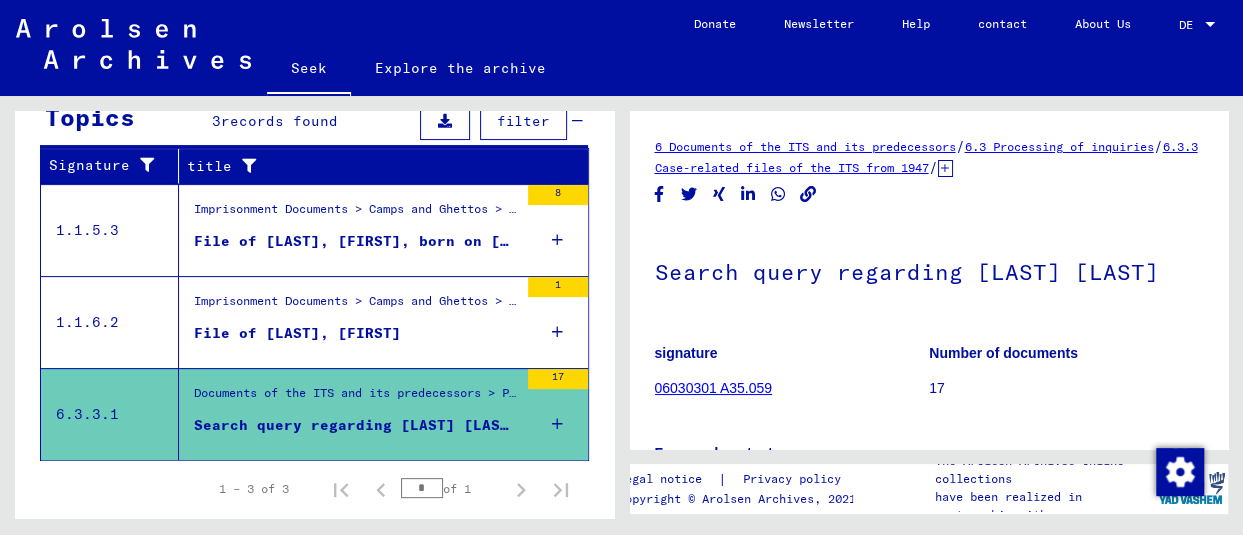 click on "Search query regarding [LAST] [LAST]" at bounding box center (356, 425) 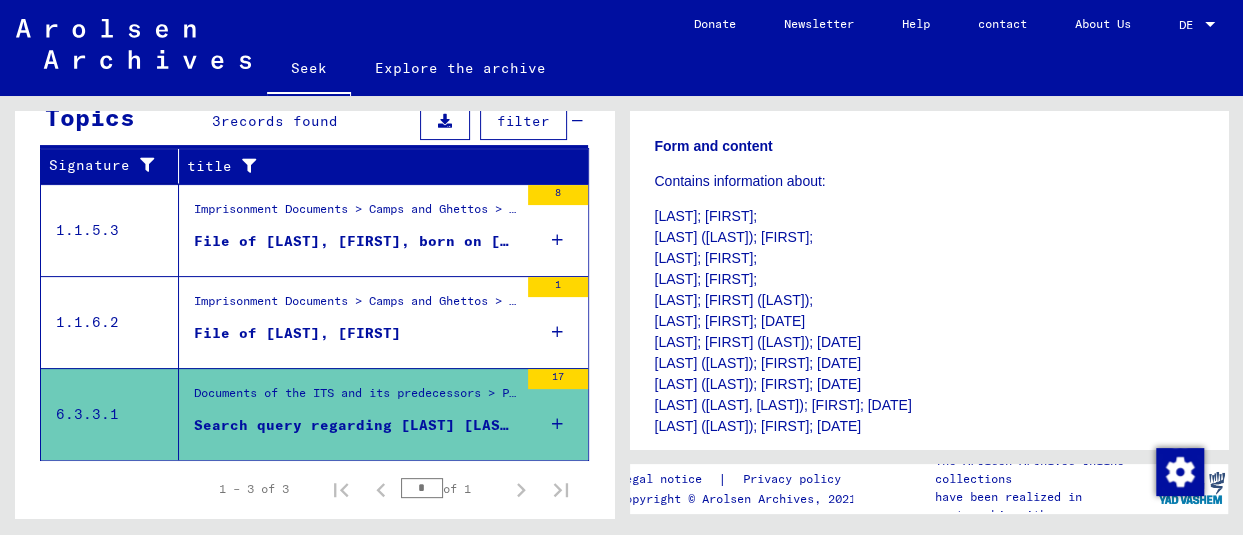scroll, scrollTop: 311, scrollLeft: 0, axis: vertical 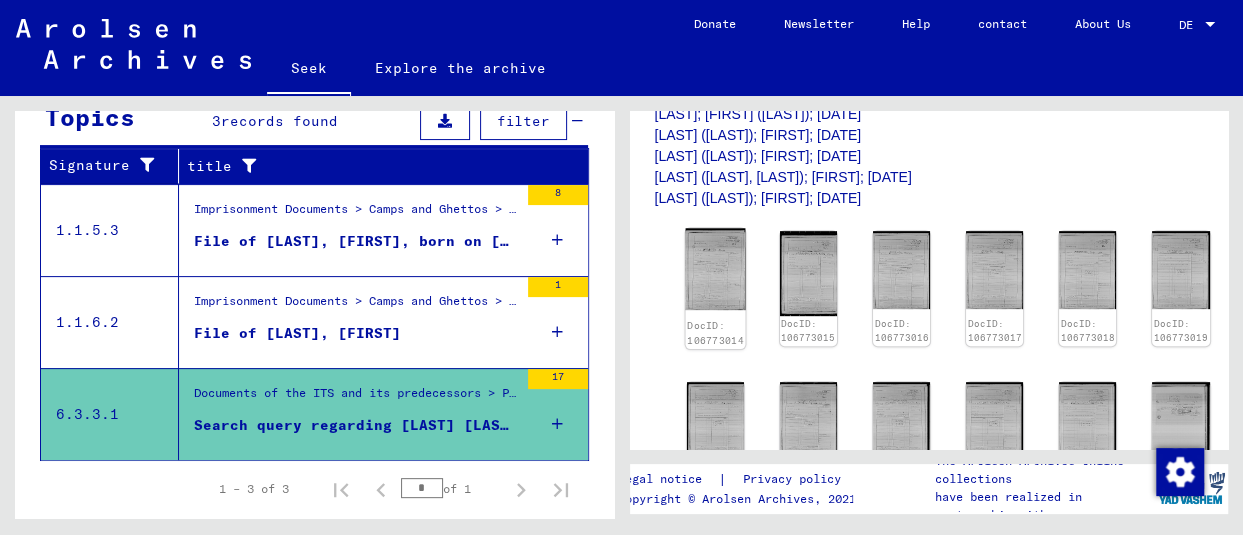 click 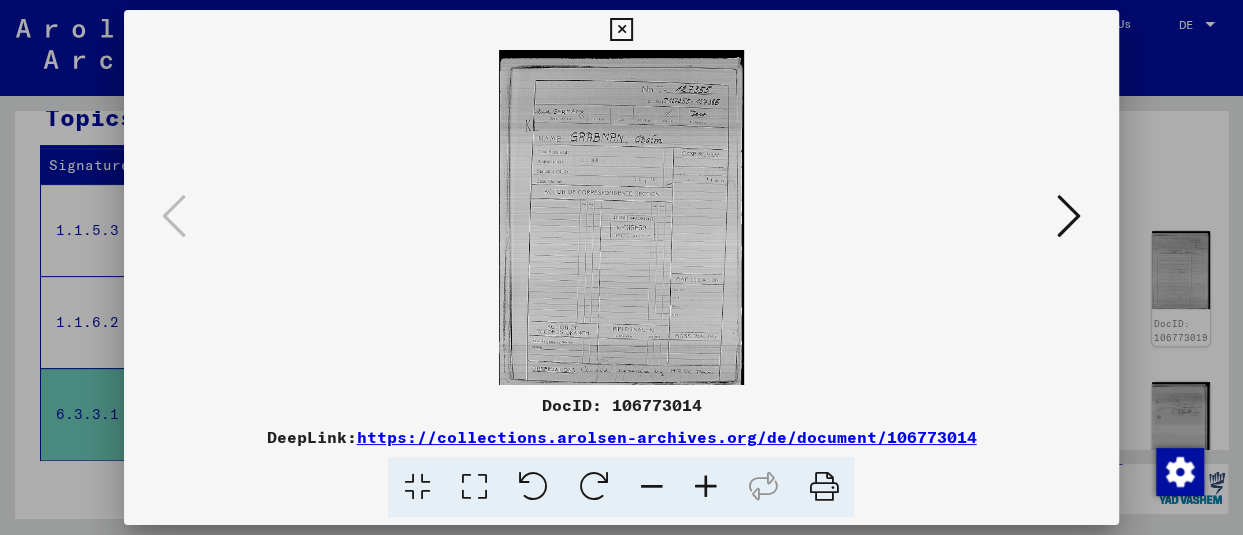 click at bounding box center (621, 217) 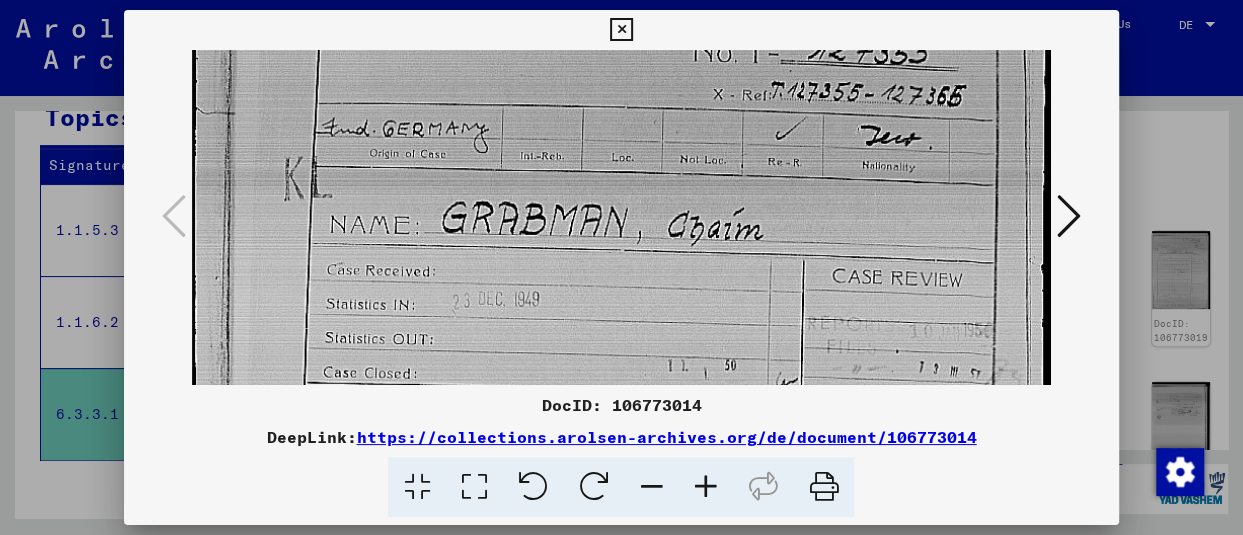 scroll, scrollTop: 137, scrollLeft: 0, axis: vertical 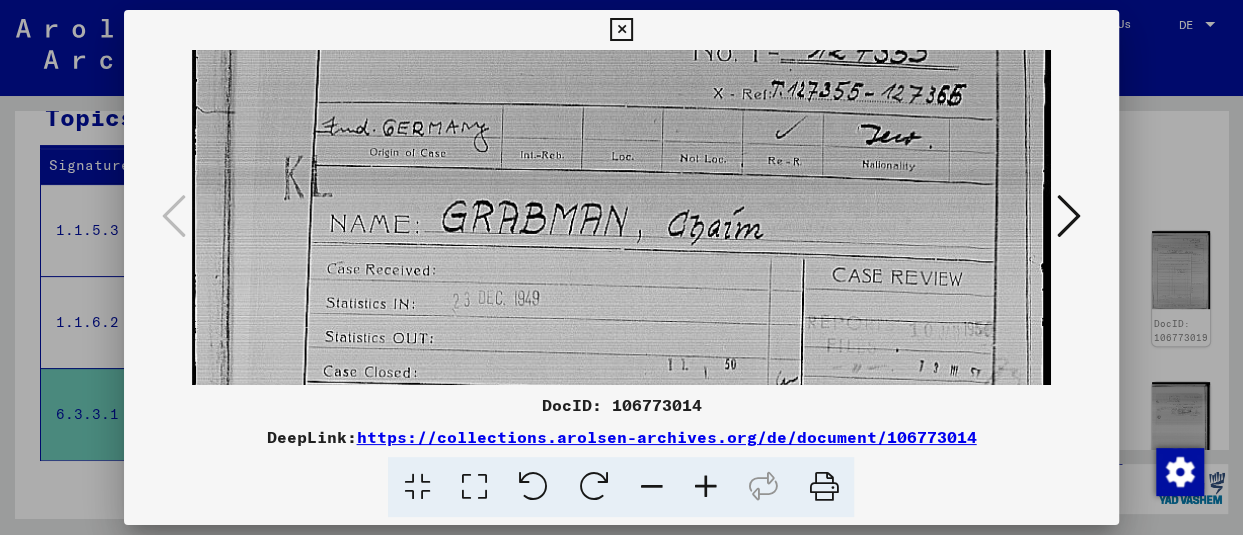 drag, startPoint x: 859, startPoint y: 275, endPoint x: 853, endPoint y: 135, distance: 140.12851 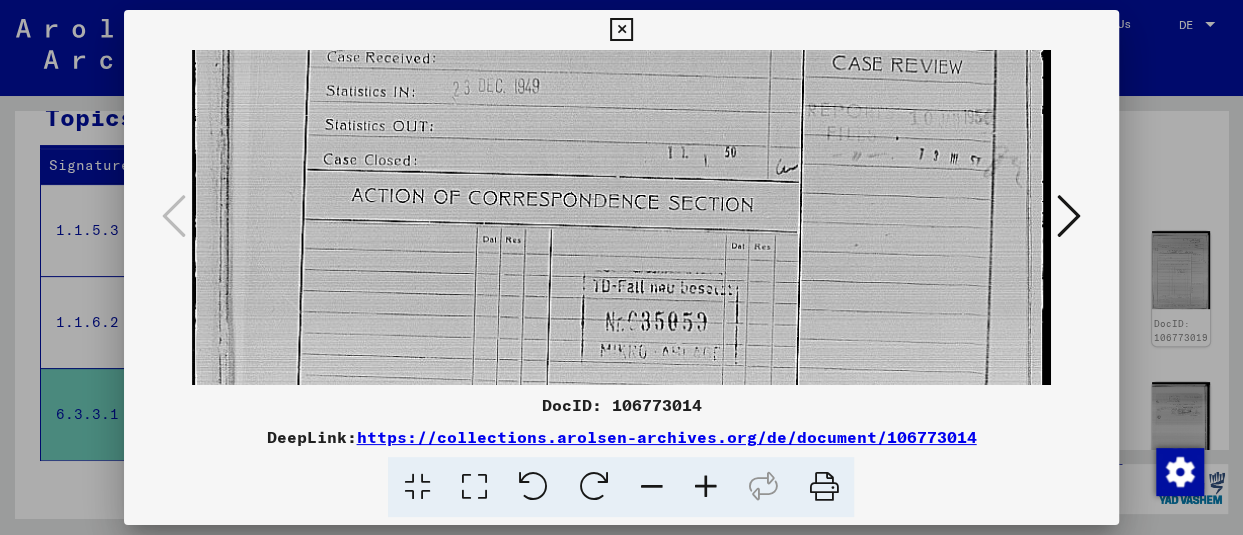 scroll, scrollTop: 350, scrollLeft: 0, axis: vertical 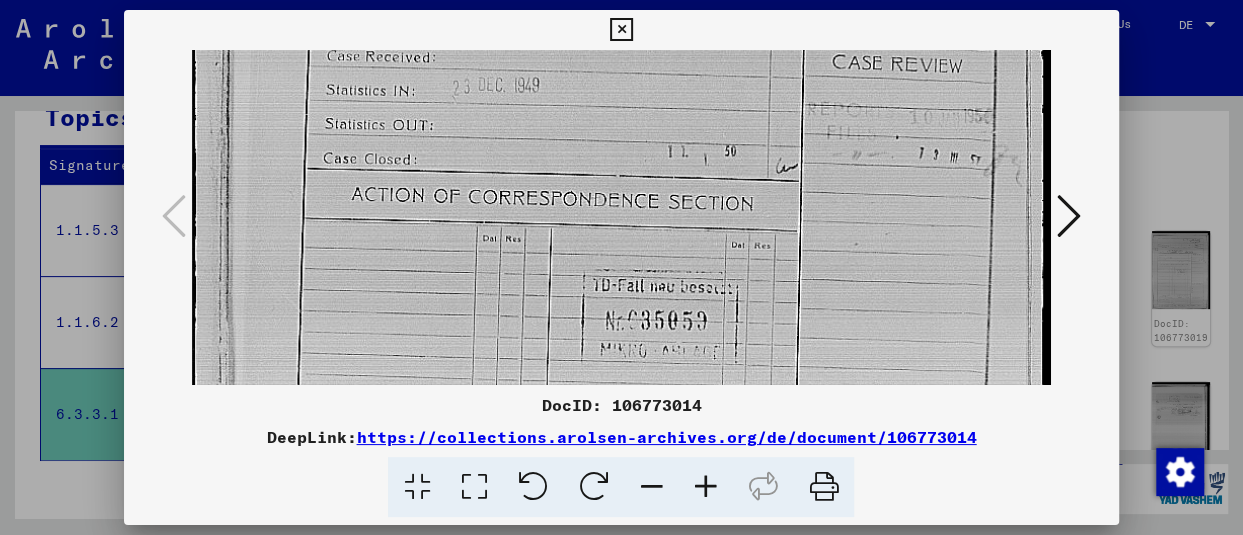 drag, startPoint x: 686, startPoint y: 308, endPoint x: 686, endPoint y: 89, distance: 219 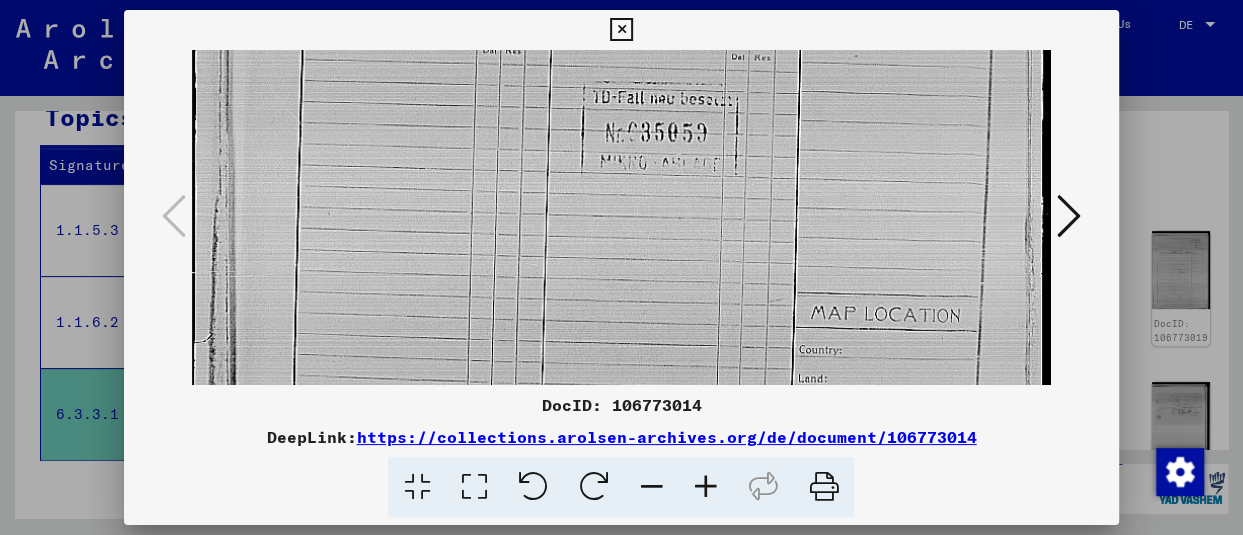 scroll, scrollTop: 547, scrollLeft: 0, axis: vertical 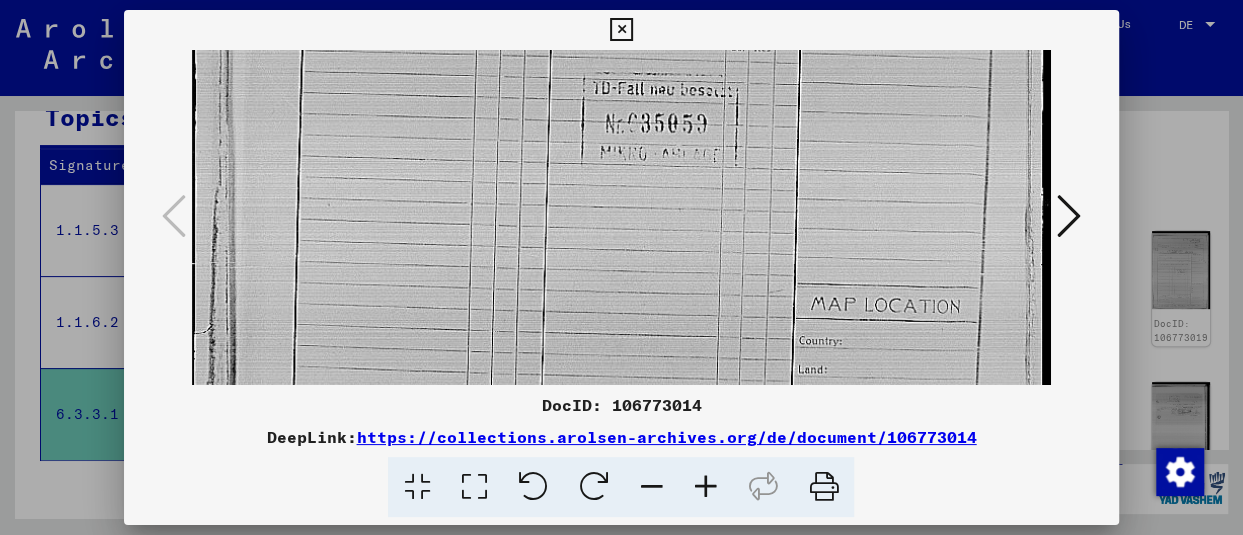 drag, startPoint x: 678, startPoint y: 266, endPoint x: 694, endPoint y: 69, distance: 197.64868 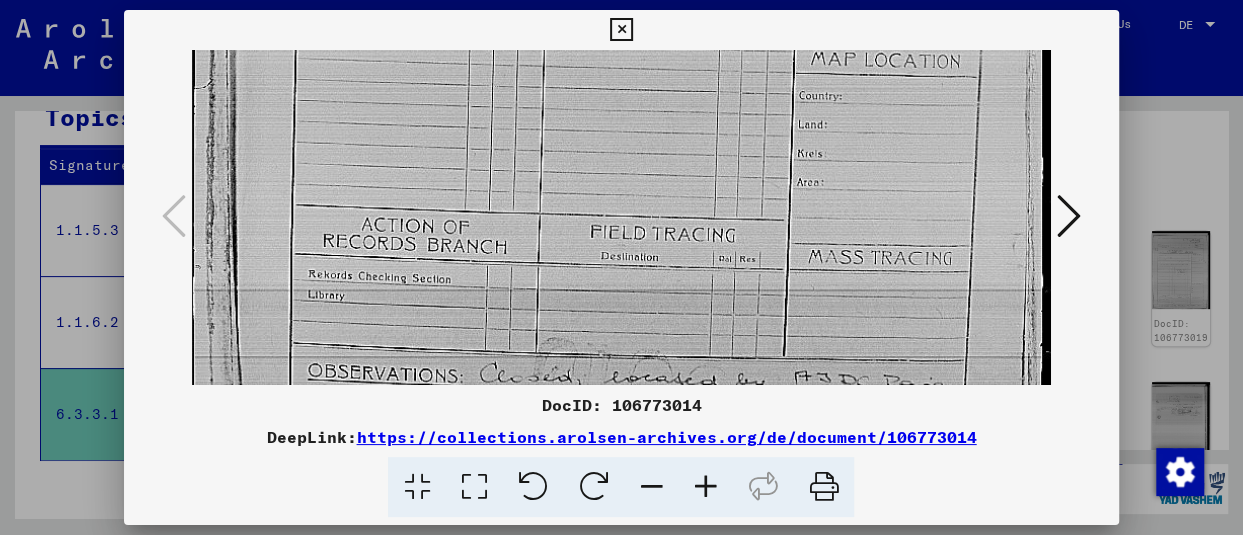 scroll, scrollTop: 793, scrollLeft: 0, axis: vertical 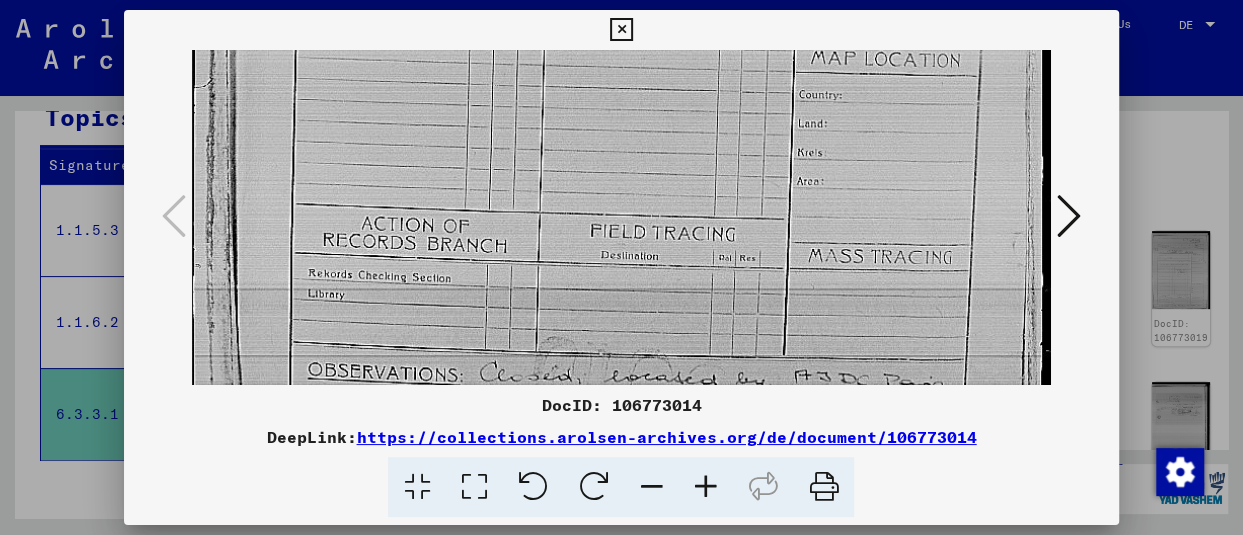 drag, startPoint x: 692, startPoint y: 263, endPoint x: 705, endPoint y: 17, distance: 246.34326 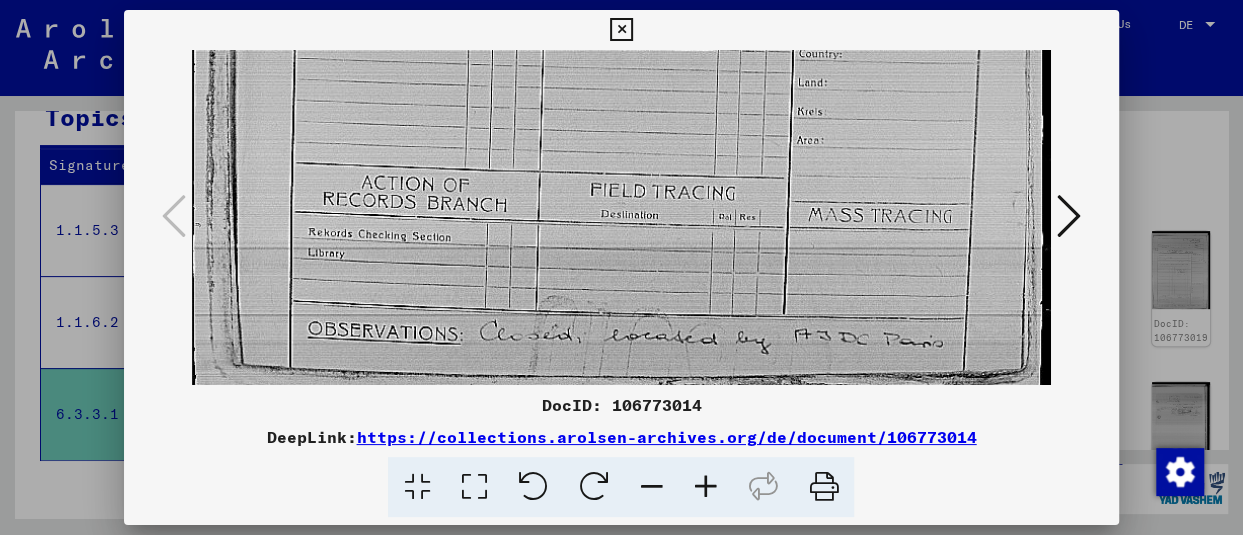 drag, startPoint x: 640, startPoint y: 266, endPoint x: 655, endPoint y: 98, distance: 168.66832 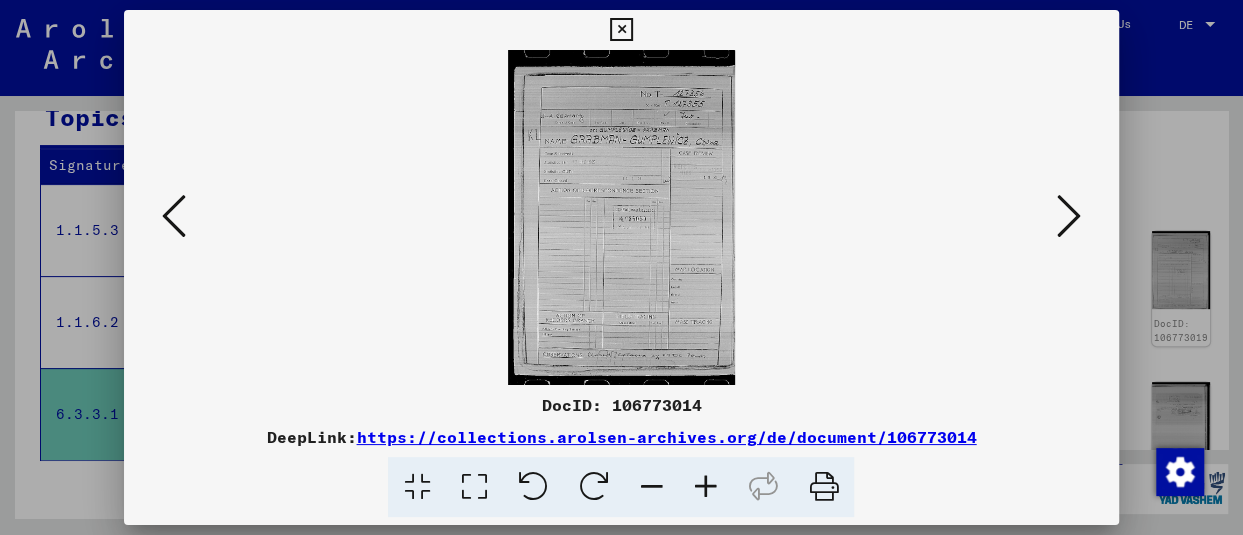 click at bounding box center [621, 217] 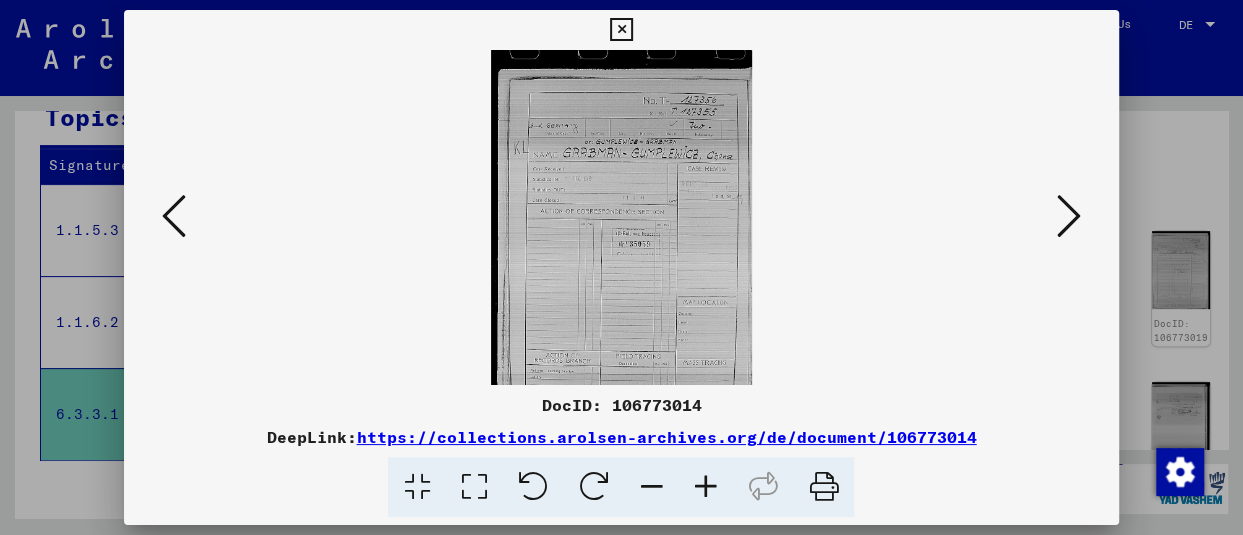 click at bounding box center (705, 487) 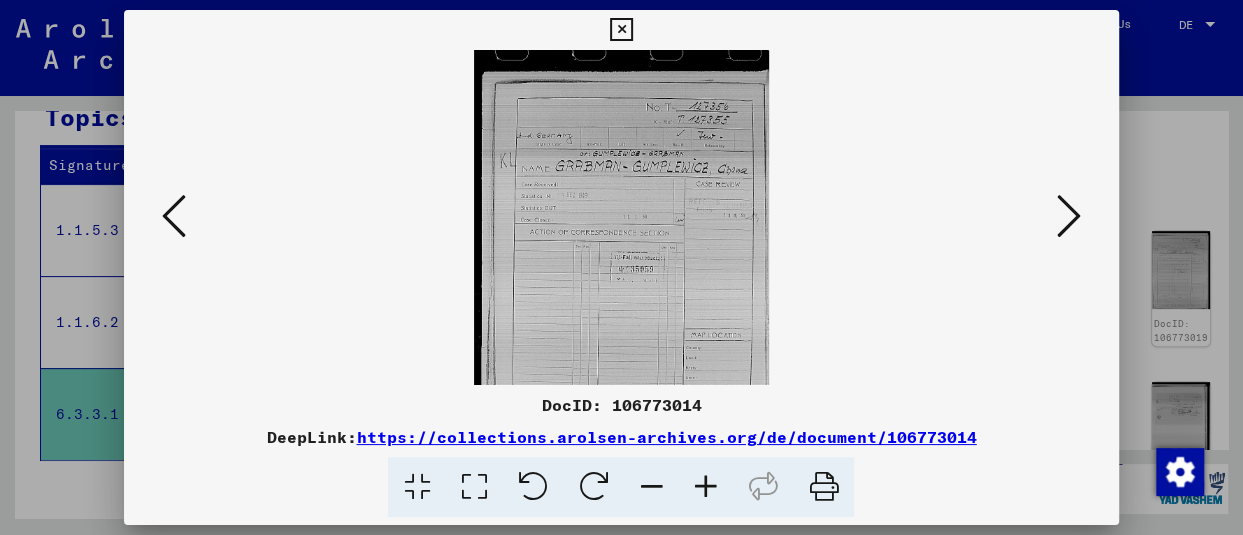 click at bounding box center [705, 487] 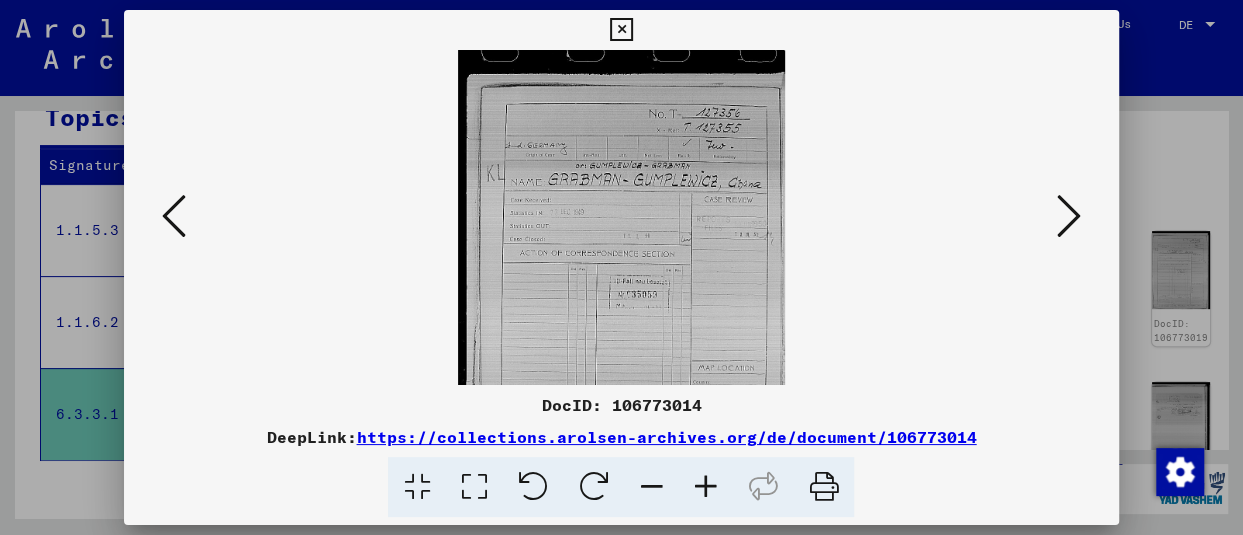 click at bounding box center [705, 487] 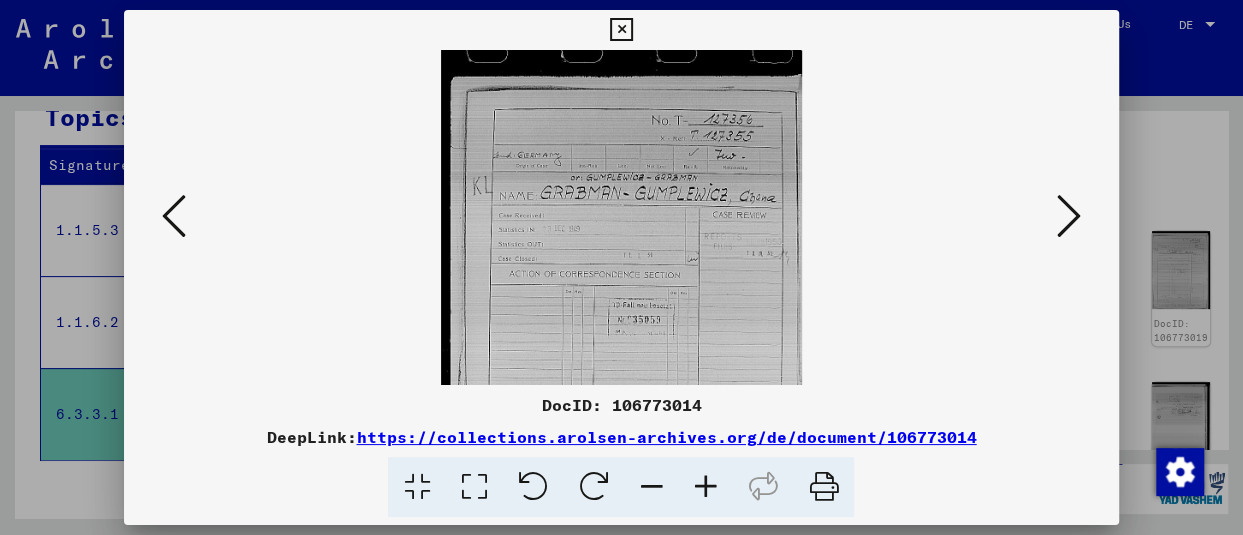 click at bounding box center (705, 487) 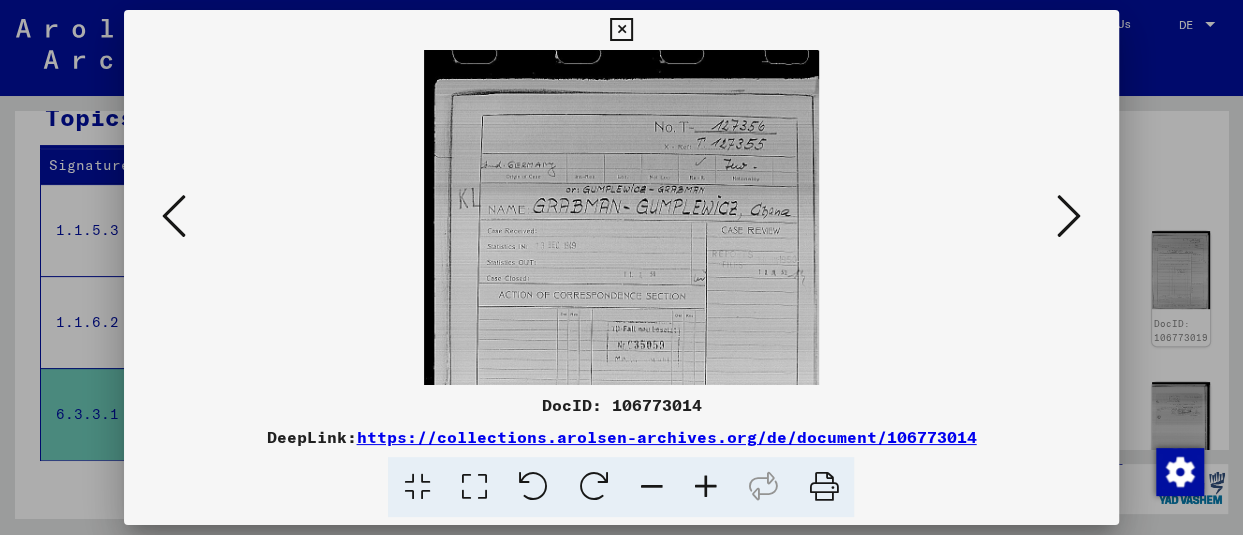 click at bounding box center (622, 342) 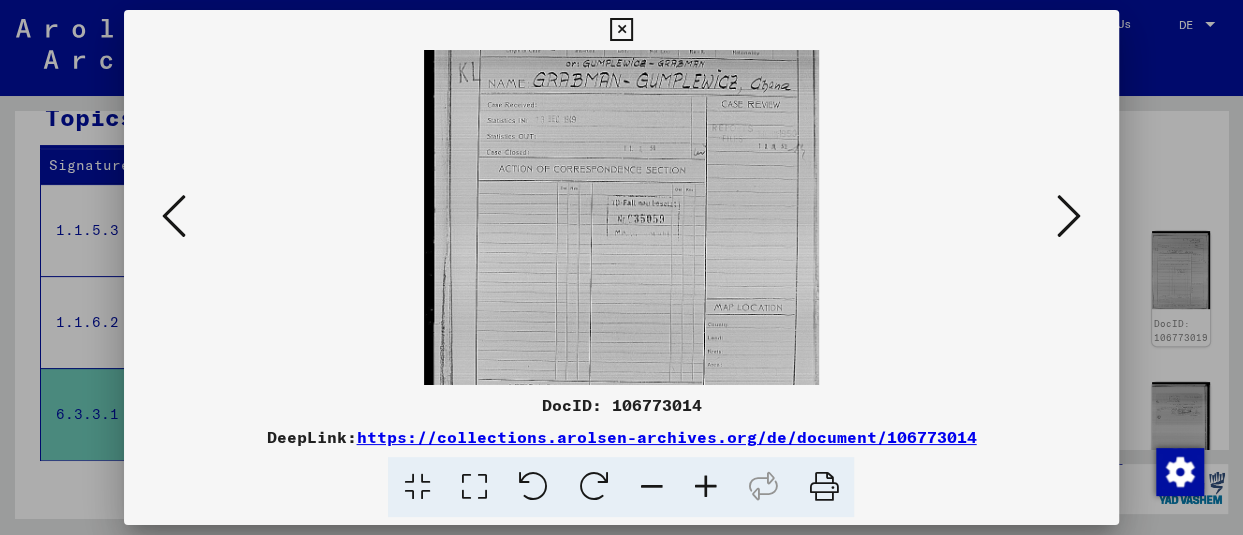 scroll, scrollTop: 128, scrollLeft: 0, axis: vertical 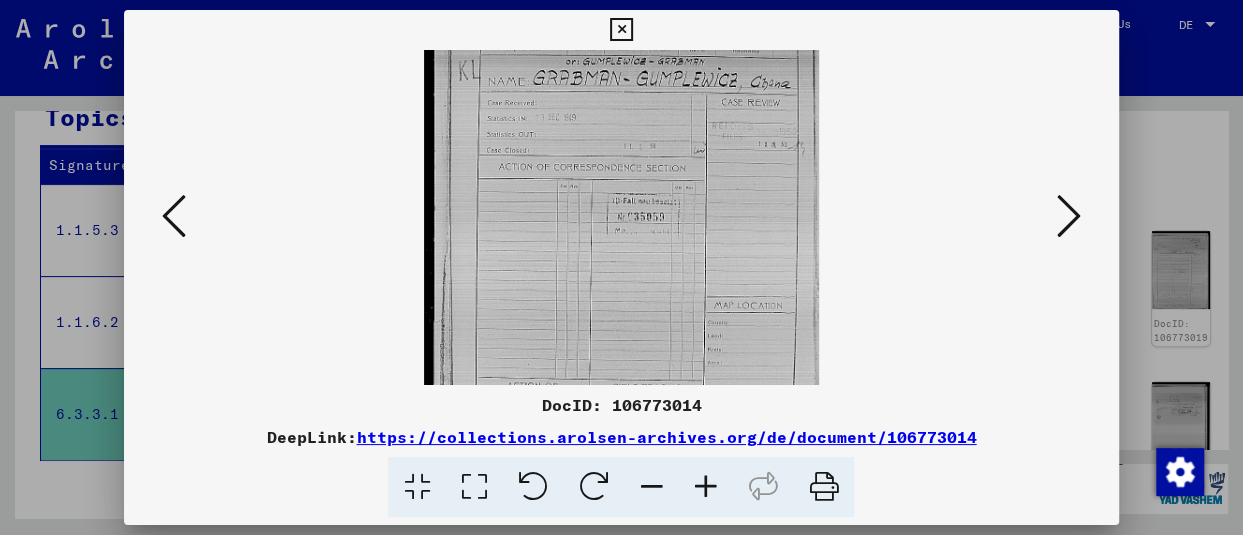 drag, startPoint x: 722, startPoint y: 260, endPoint x: 701, endPoint y: 131, distance: 130.69812 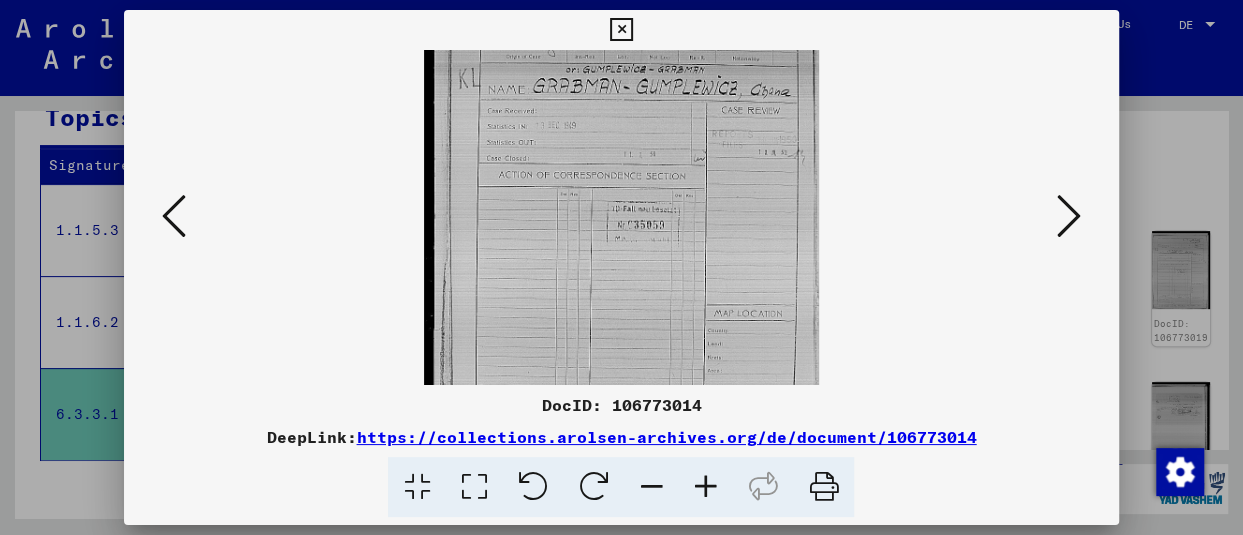 scroll, scrollTop: 98, scrollLeft: 0, axis: vertical 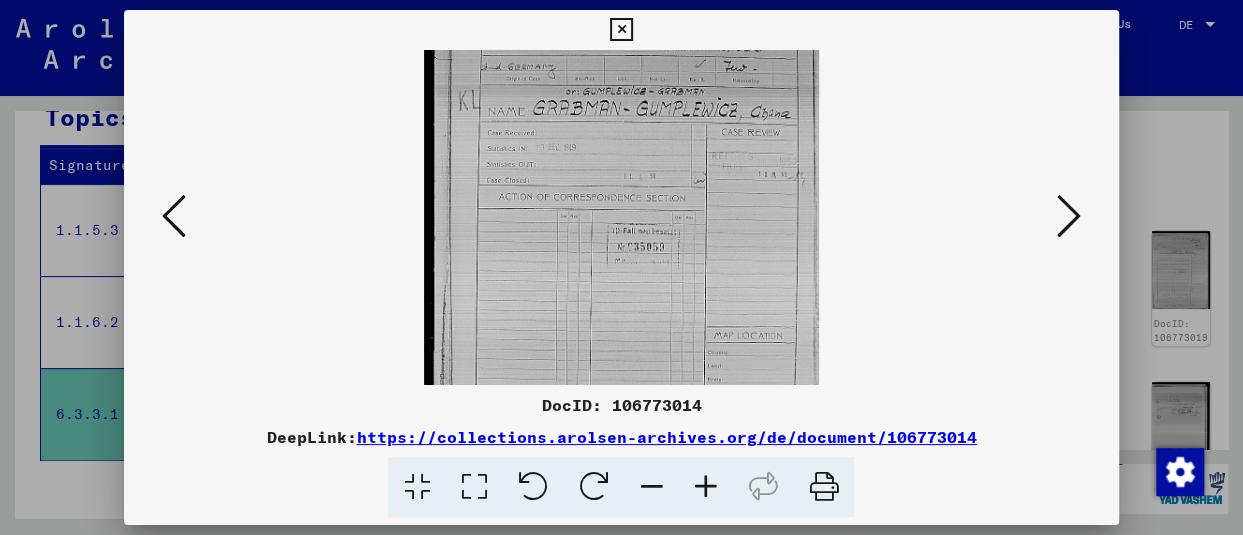 drag, startPoint x: 692, startPoint y: 278, endPoint x: 673, endPoint y: 257, distance: 28.319605 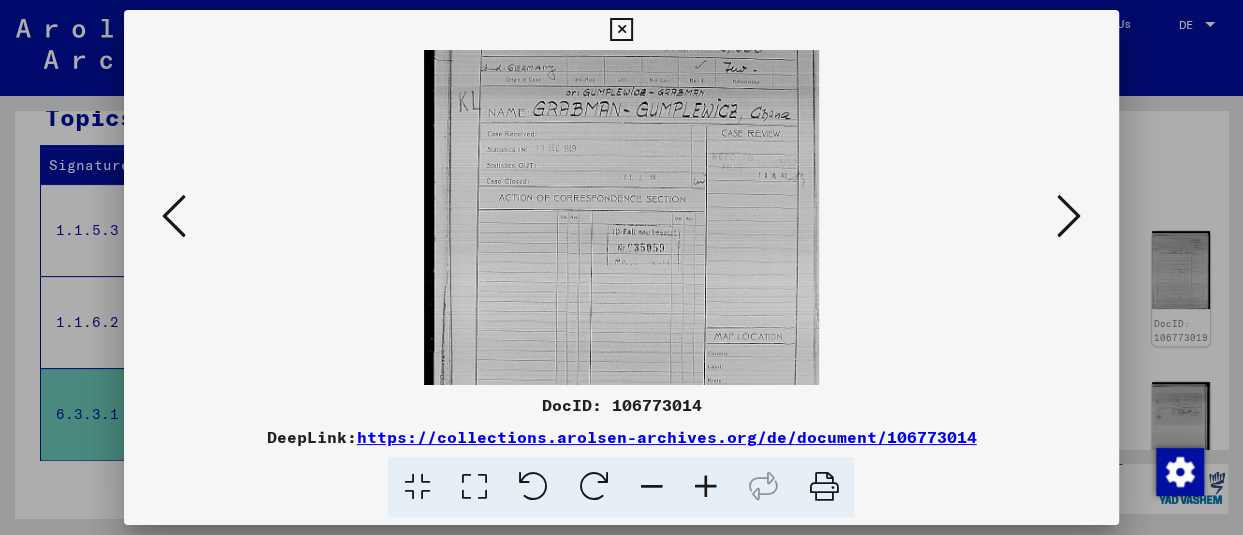 click at bounding box center [823, 487] 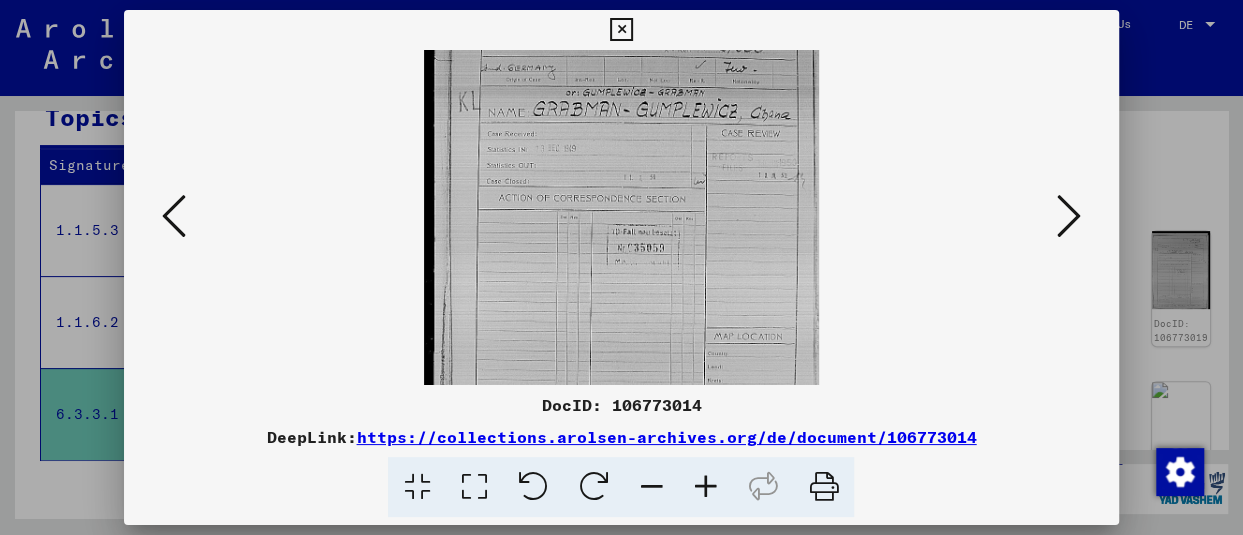 click at bounding box center (621, 30) 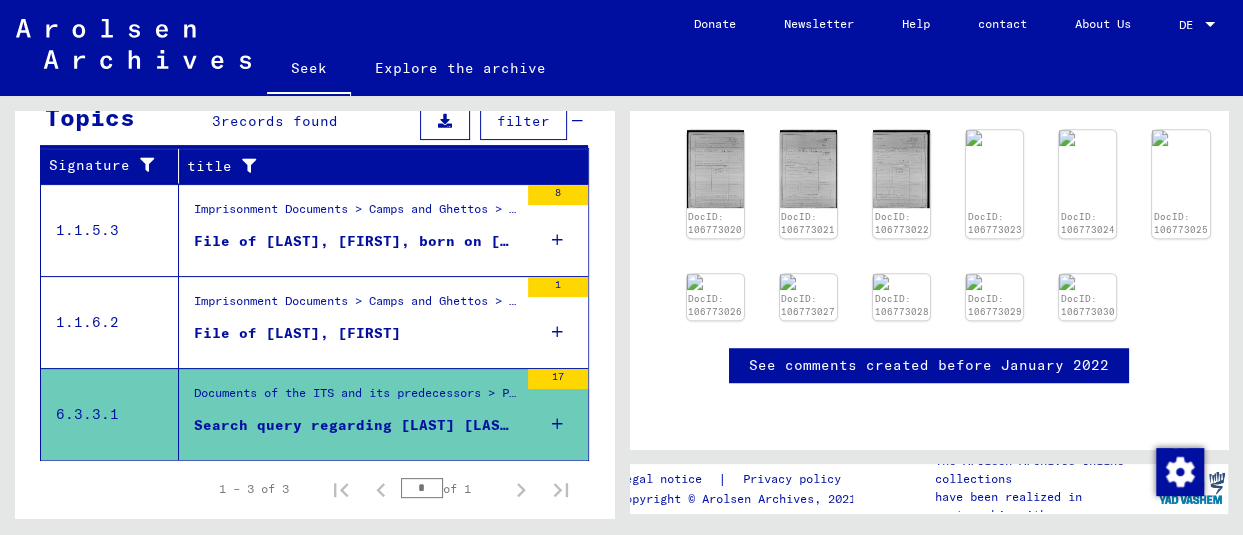 scroll, scrollTop: 0, scrollLeft: 0, axis: both 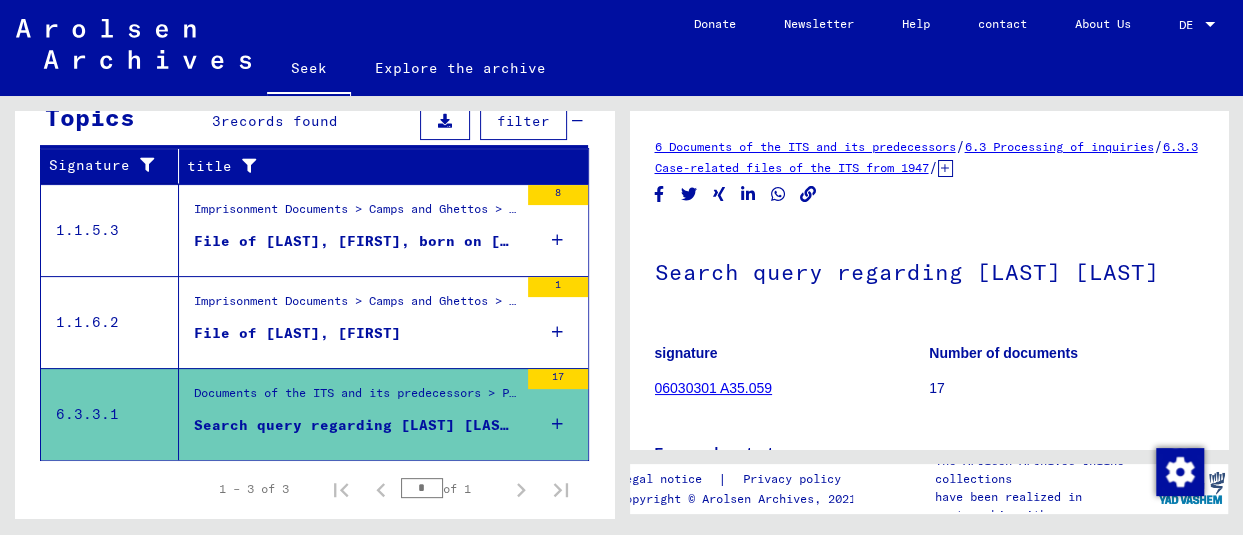 click on "*" at bounding box center (422, 488) 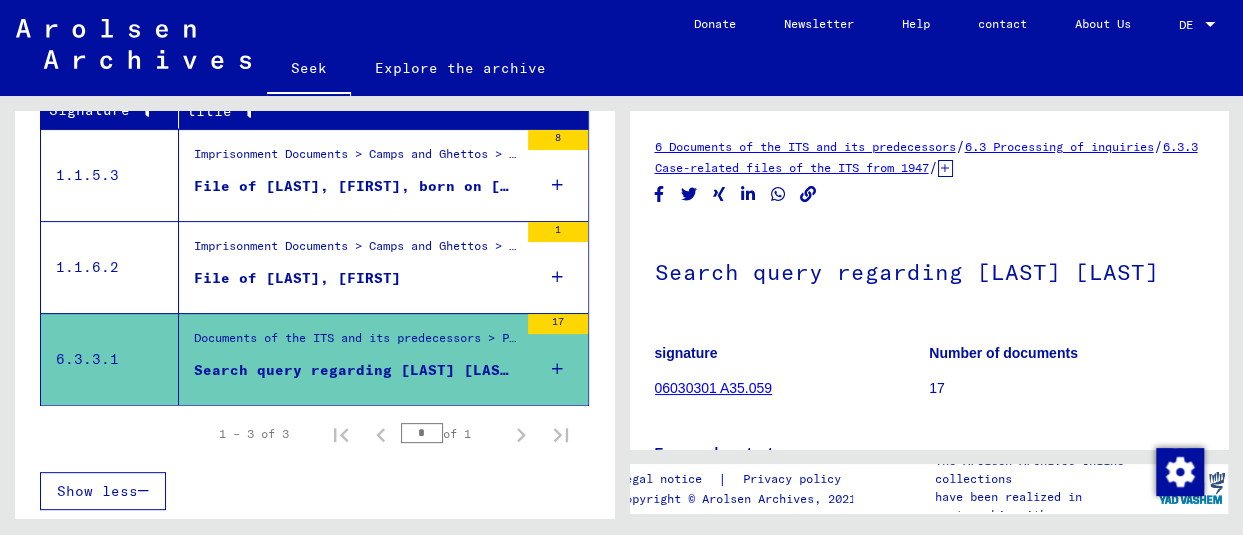 type on "*" 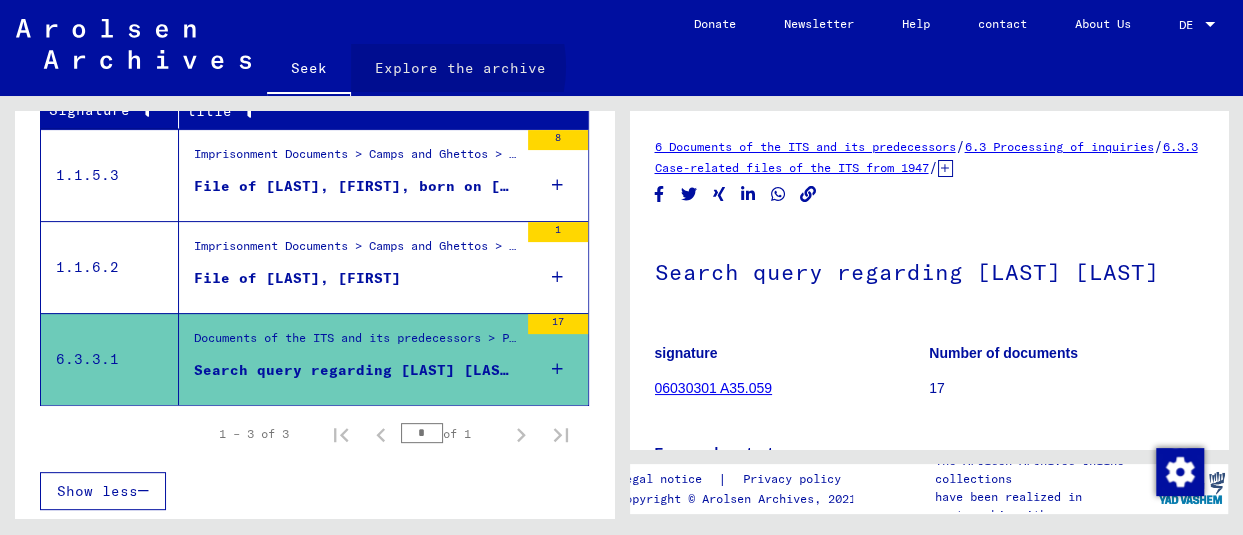 click on "Explore the archive" 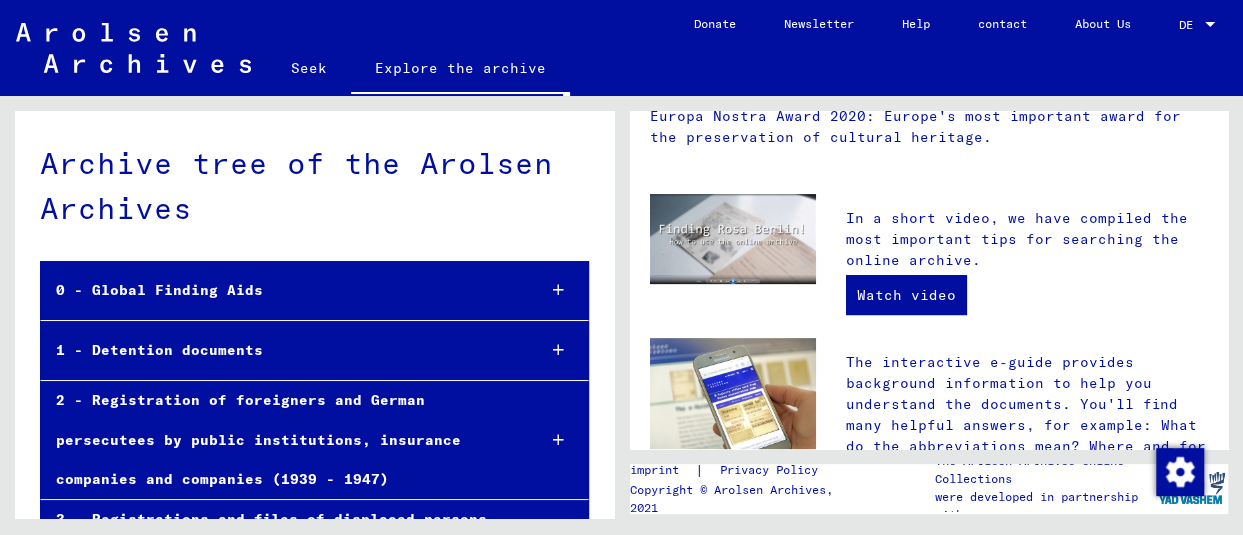 scroll, scrollTop: 400, scrollLeft: 0, axis: vertical 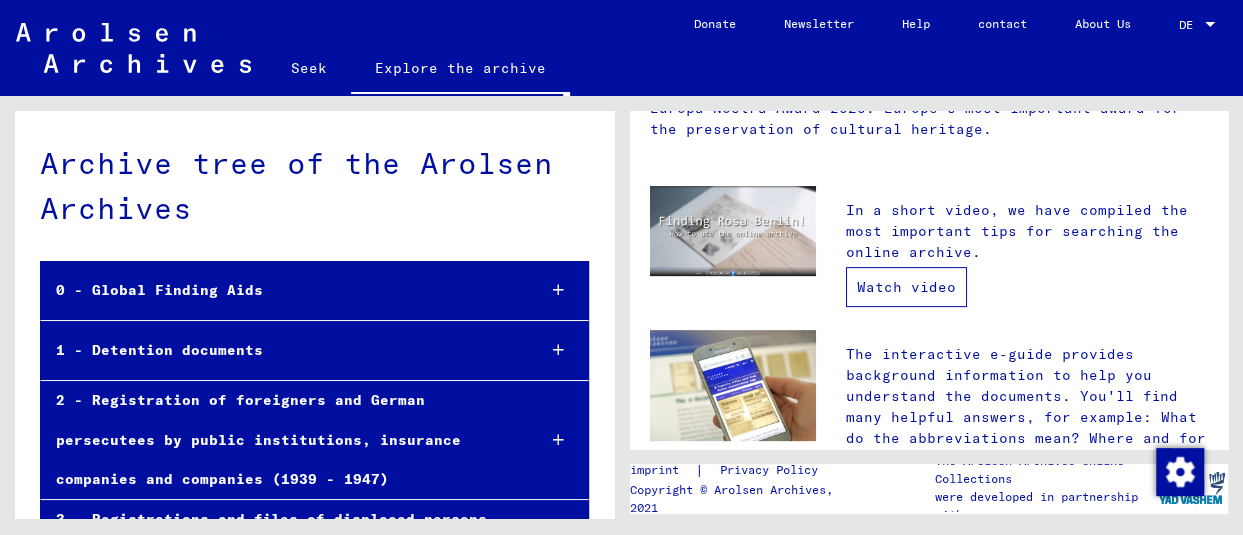 click on "Watch video" at bounding box center [906, 287] 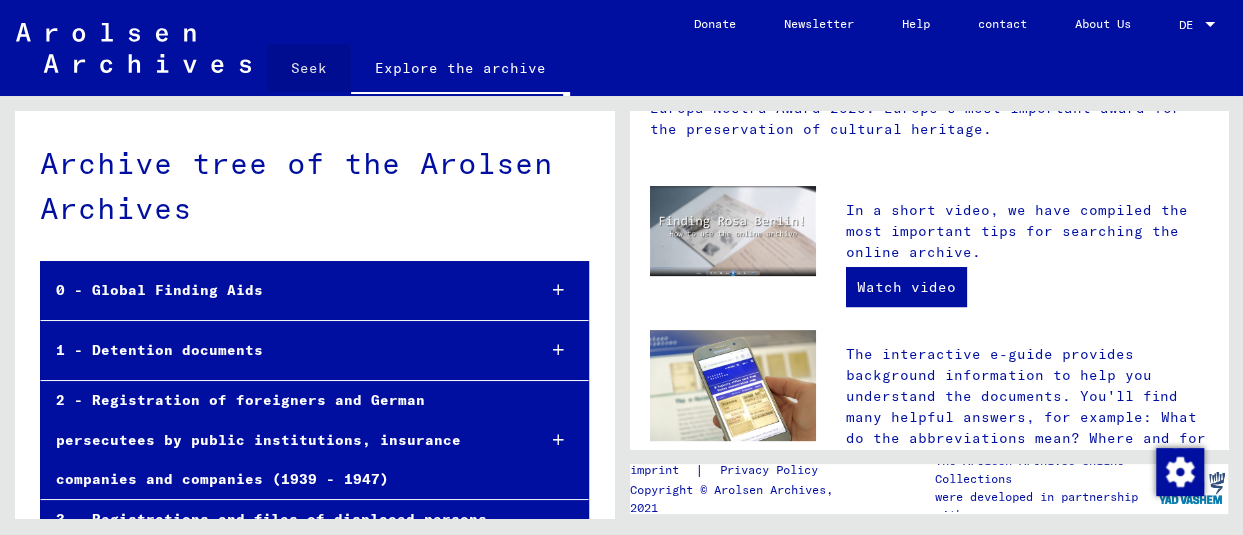 click on "Seek" 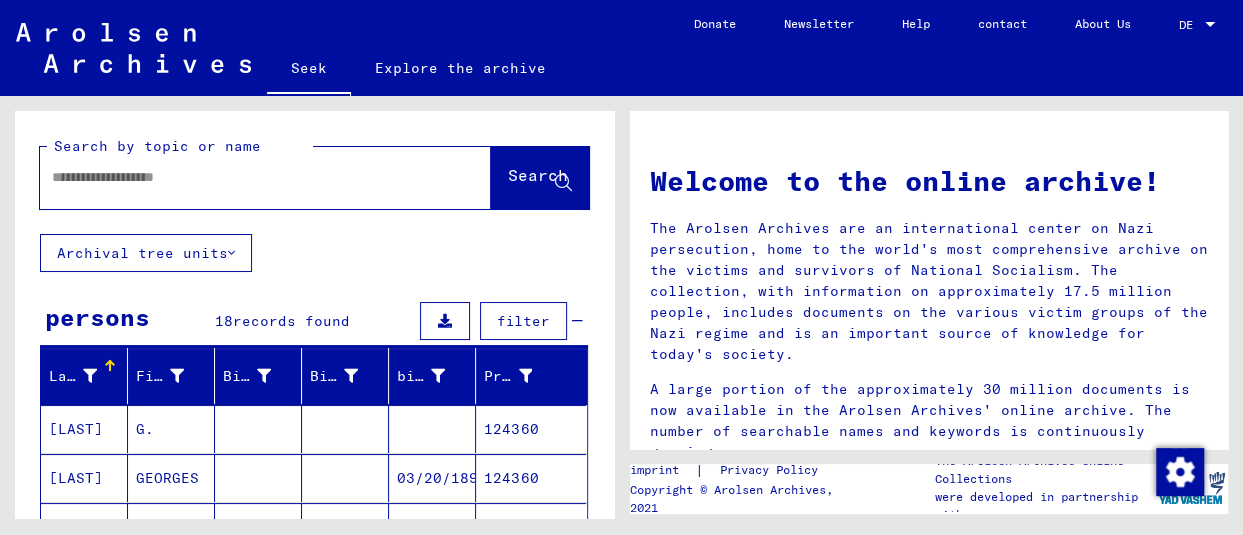 click on "GEORGES" at bounding box center (167, 527) 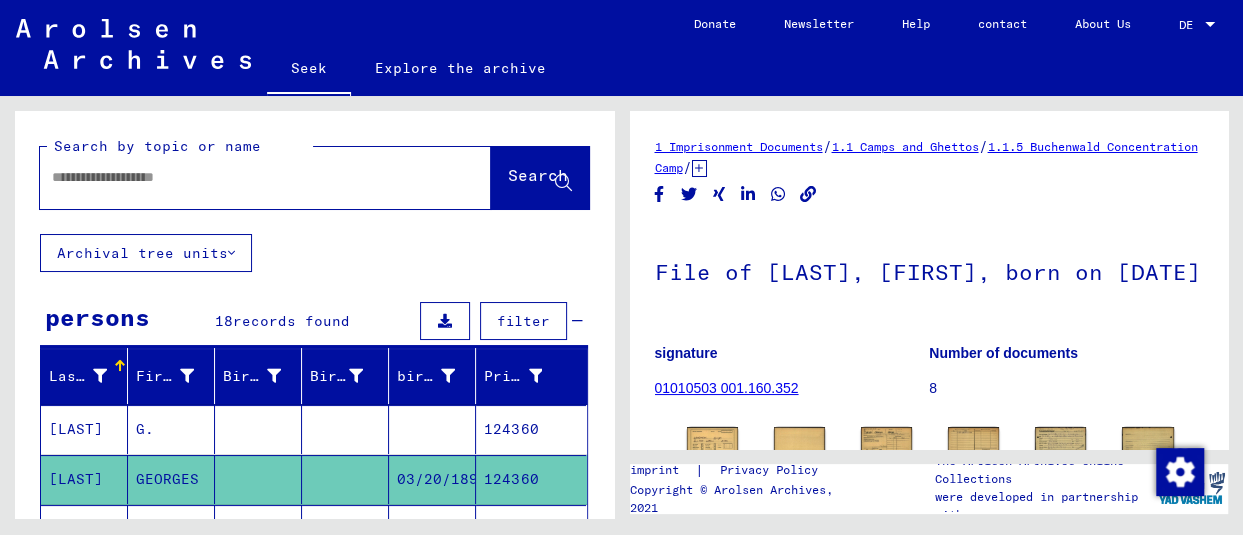 scroll, scrollTop: 0, scrollLeft: 0, axis: both 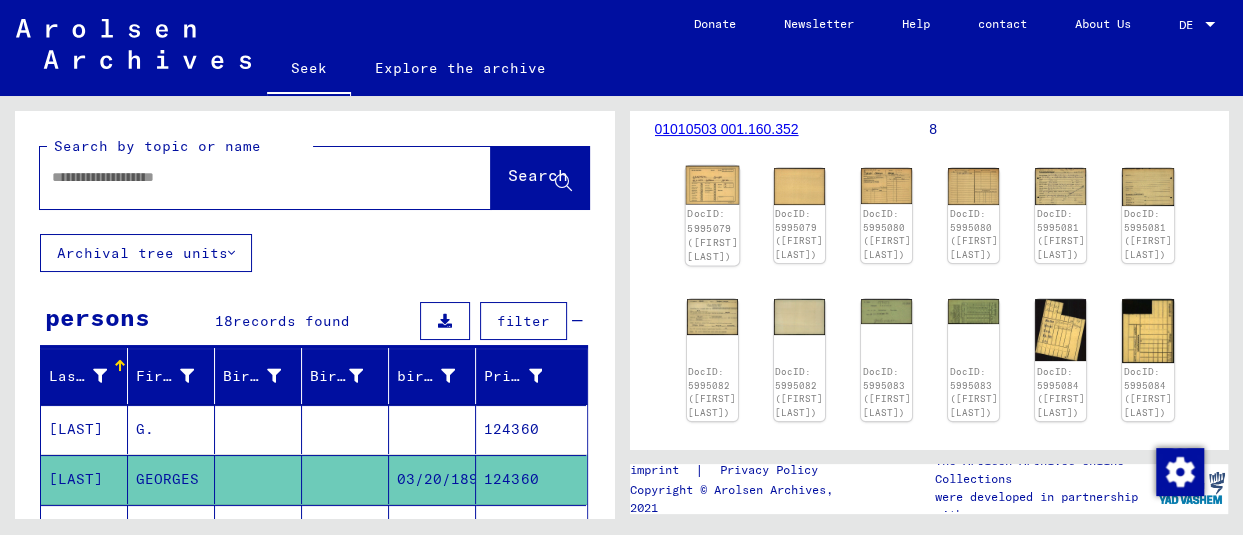 click on "DocID: 5995079 ([FIRST] [LAST])" 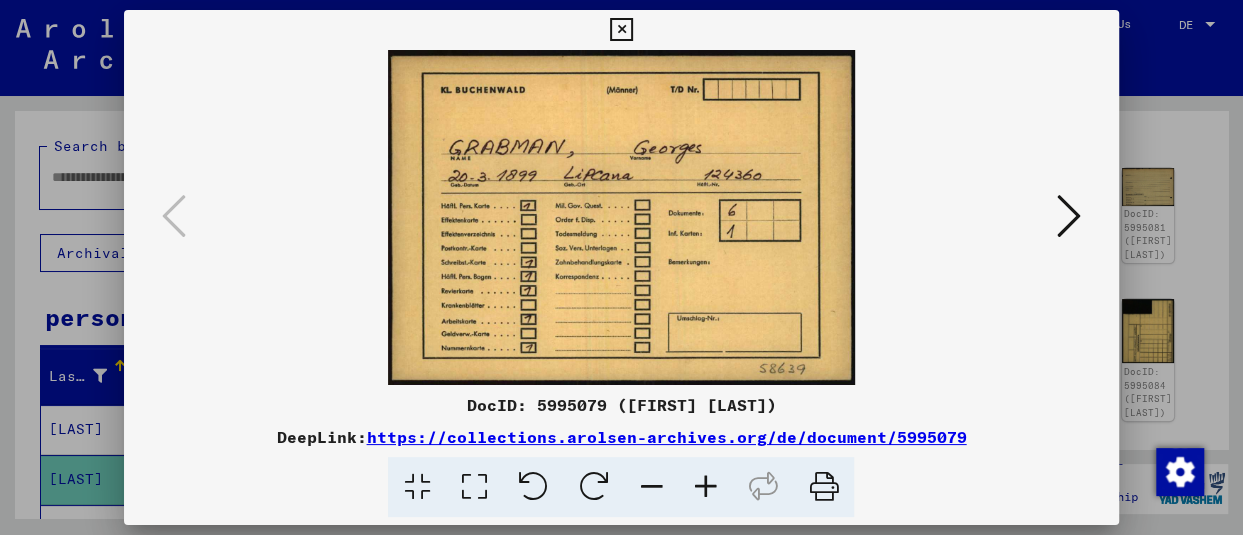 click at bounding box center (1069, 216) 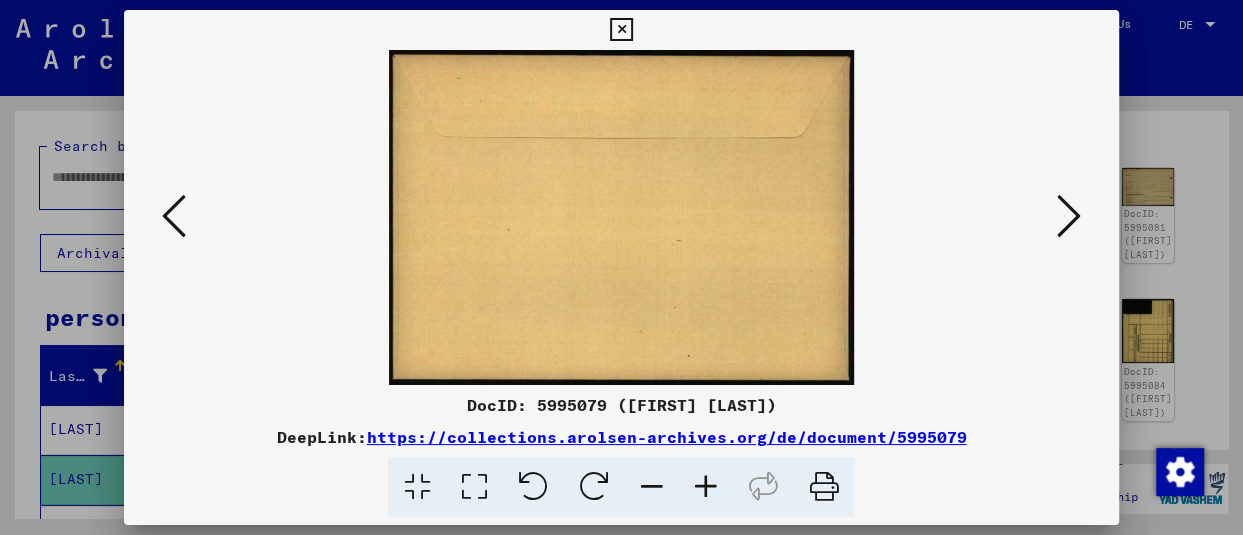 click at bounding box center (1069, 216) 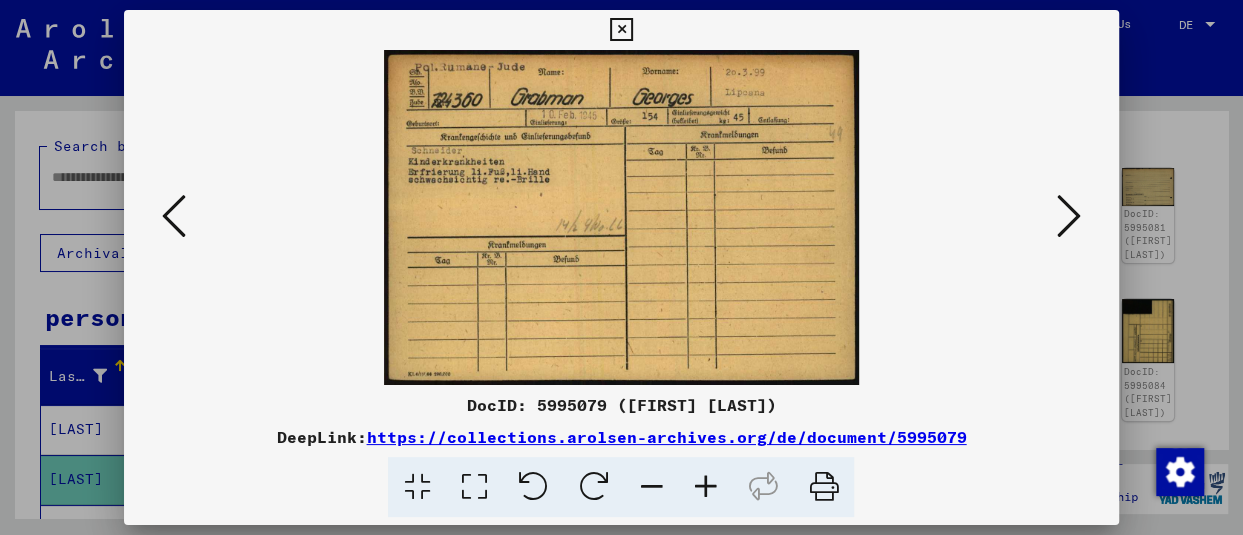 click at bounding box center (1069, 216) 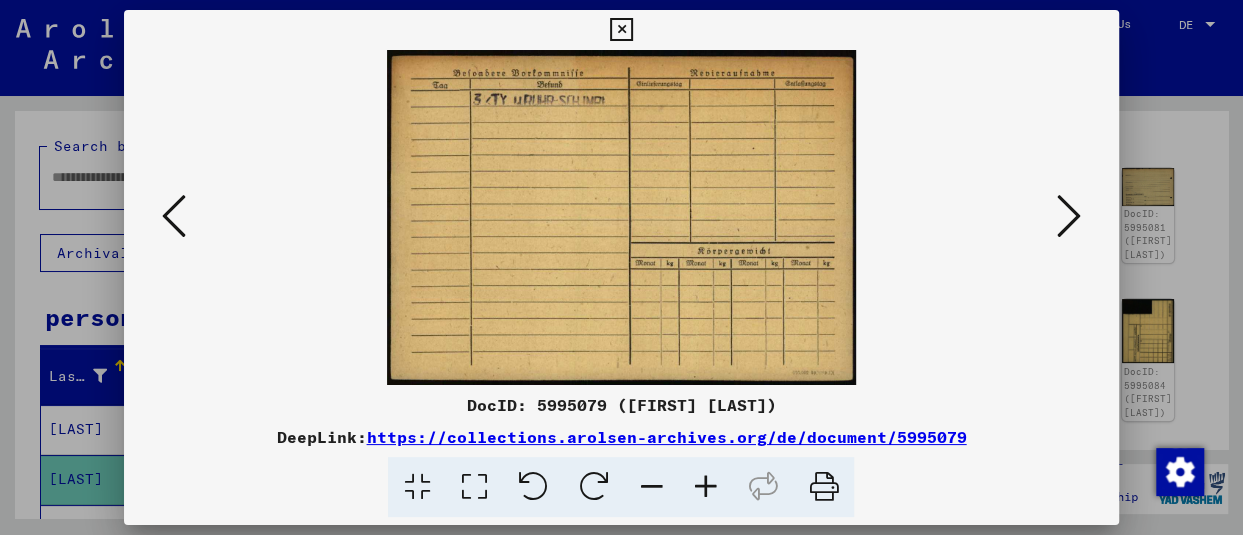 click at bounding box center [621, 267] 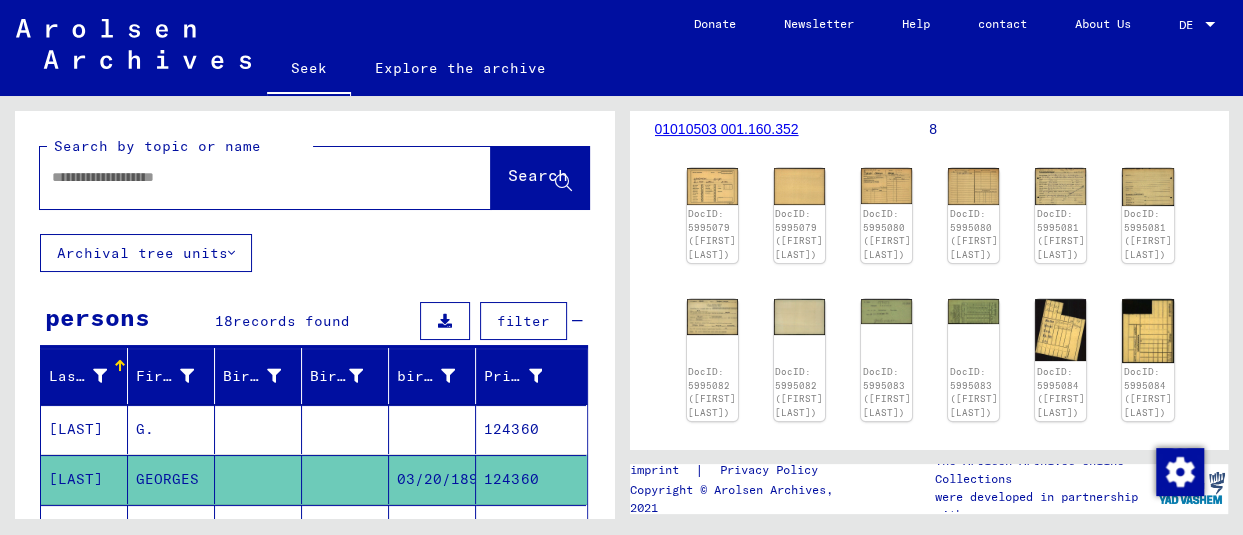 click at bounding box center [247, 177] 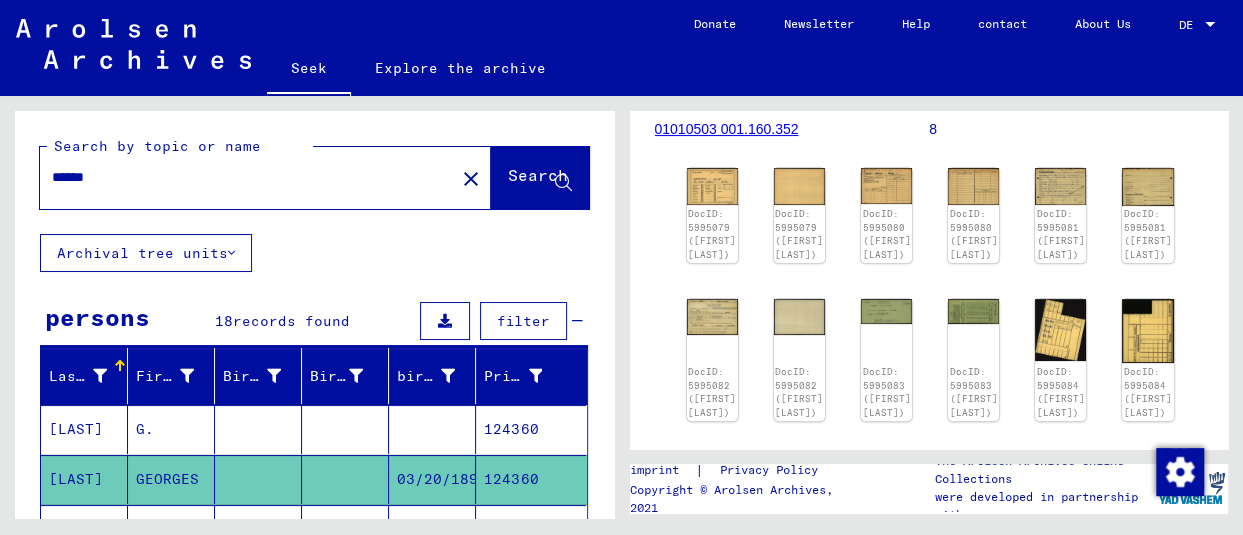 type on "******" 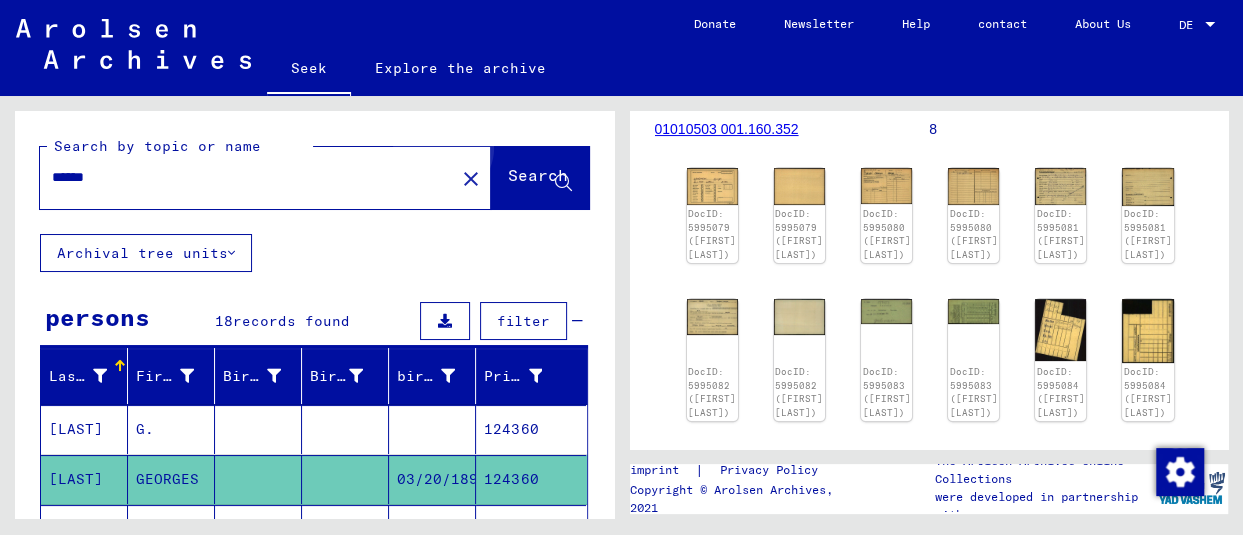 click on "Search" 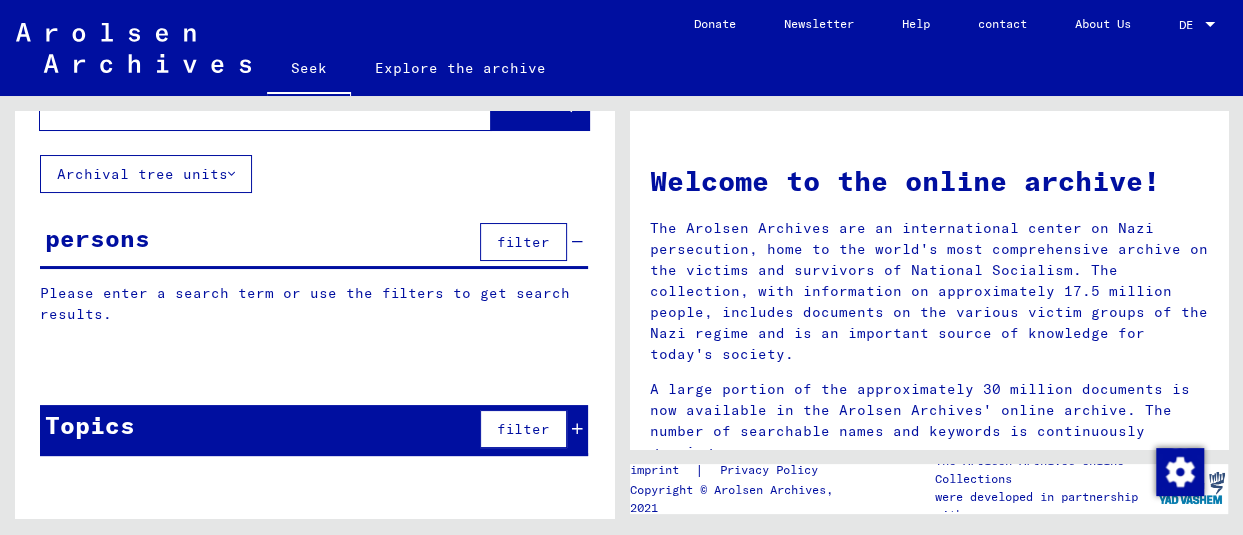 scroll, scrollTop: 91, scrollLeft: 0, axis: vertical 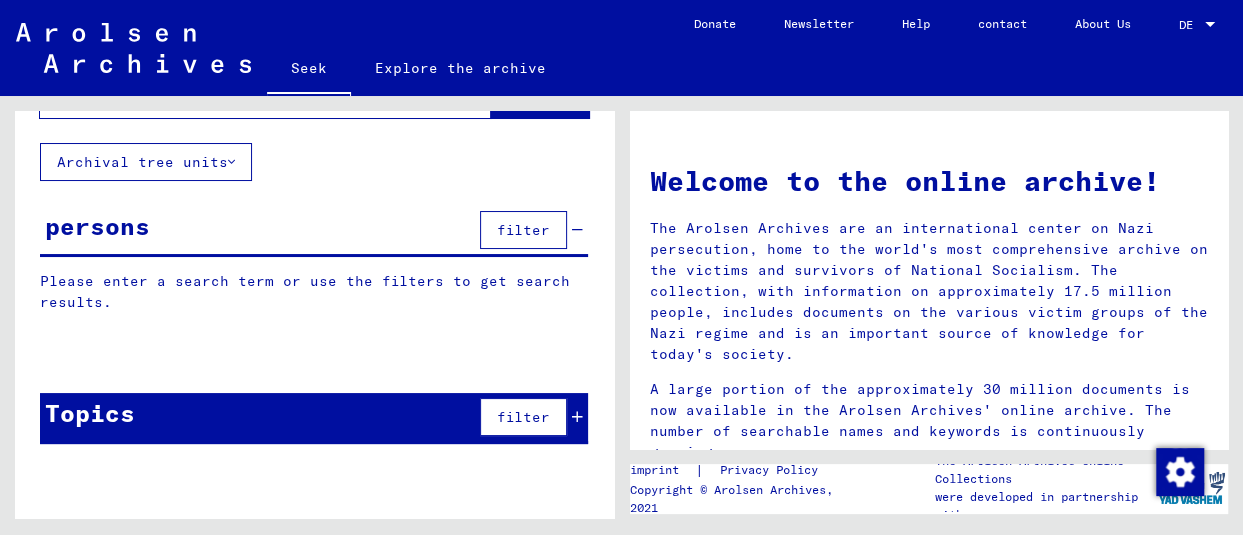 click on "Topics filter" at bounding box center (314, 418) 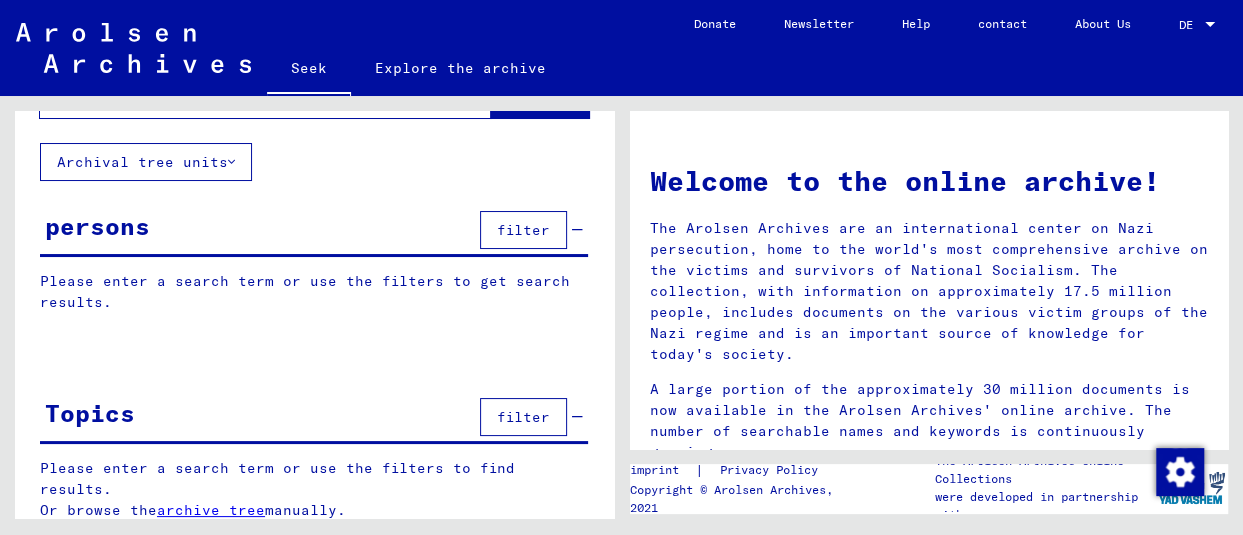 scroll, scrollTop: 107, scrollLeft: 0, axis: vertical 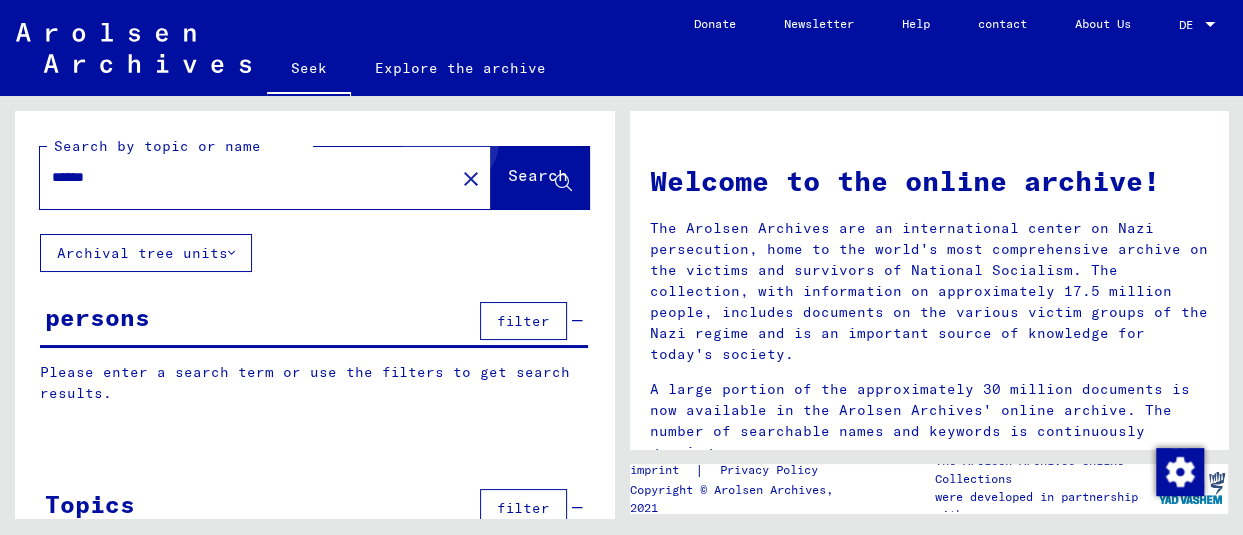 click on "Search" 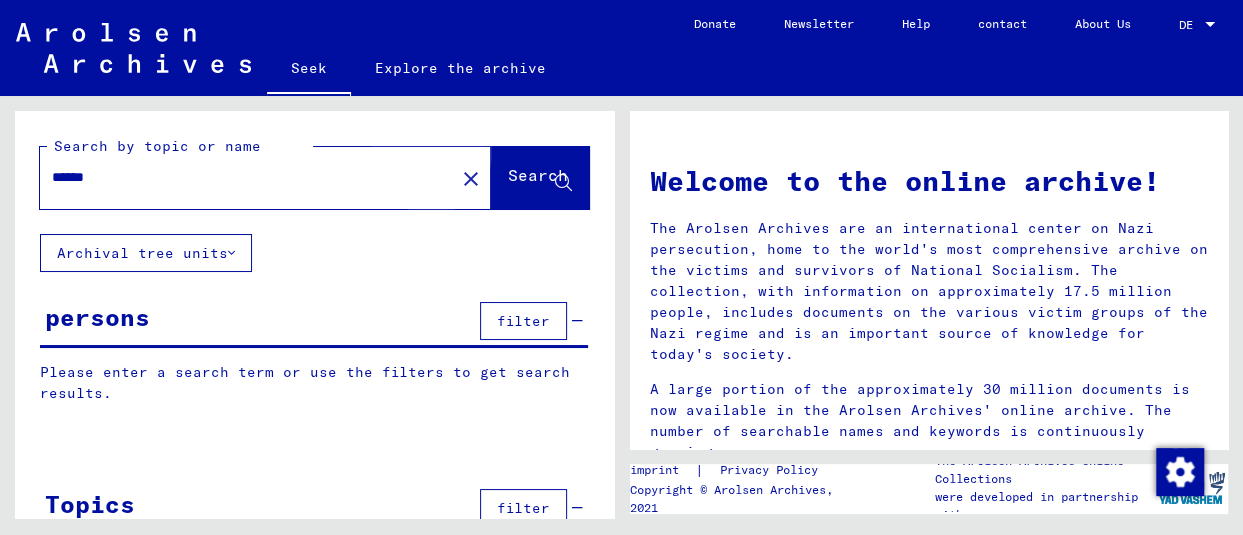 click on "Search" 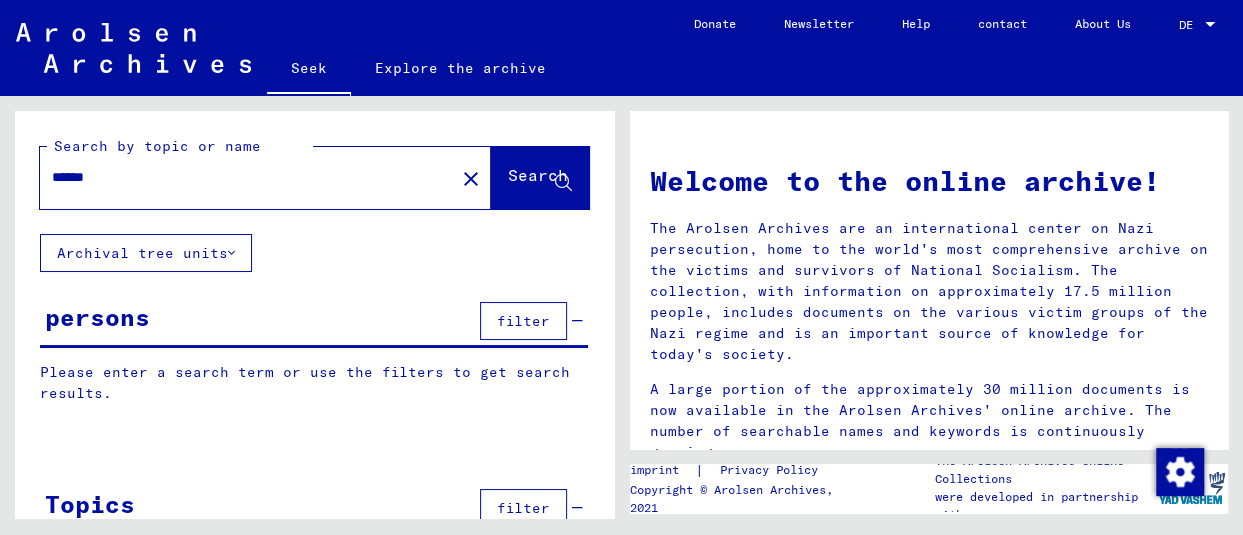 scroll, scrollTop: 107, scrollLeft: 0, axis: vertical 